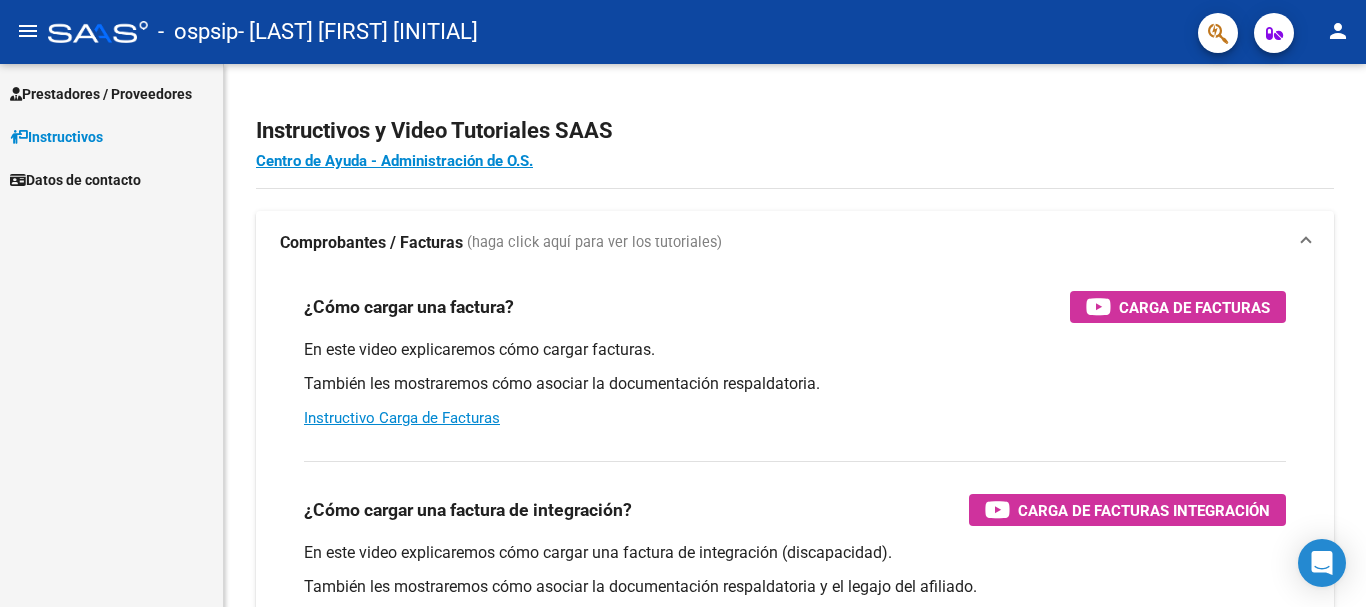 scroll, scrollTop: 0, scrollLeft: 0, axis: both 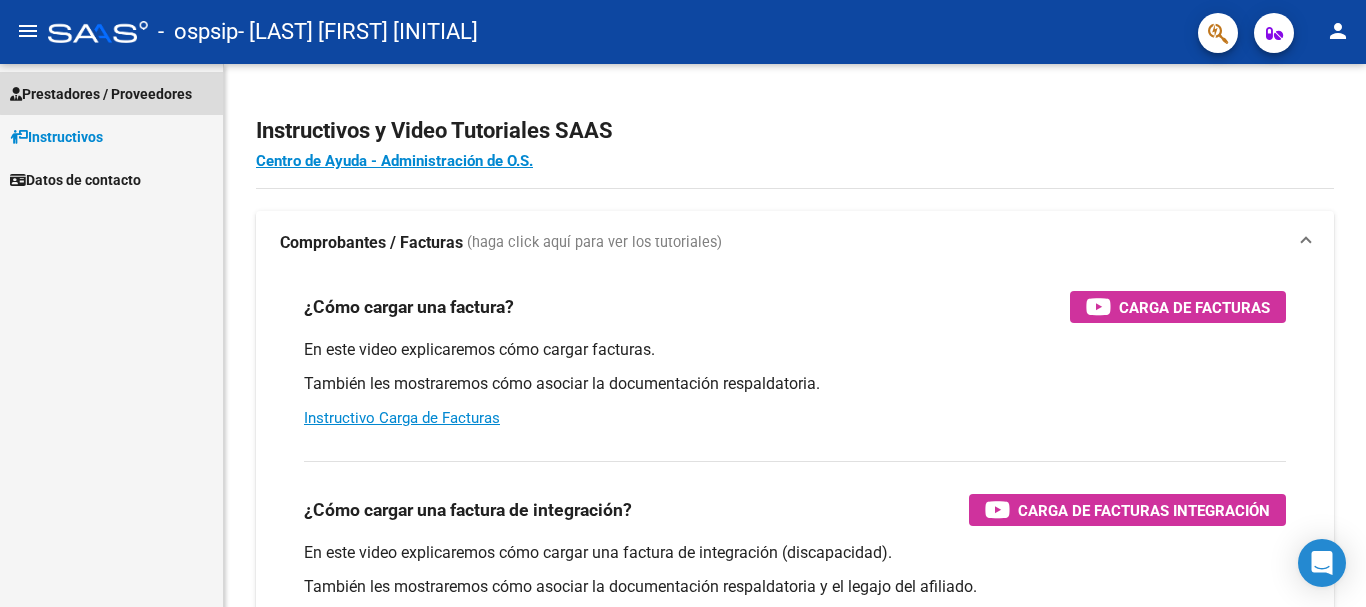 click on "Prestadores / Proveedores" at bounding box center [101, 94] 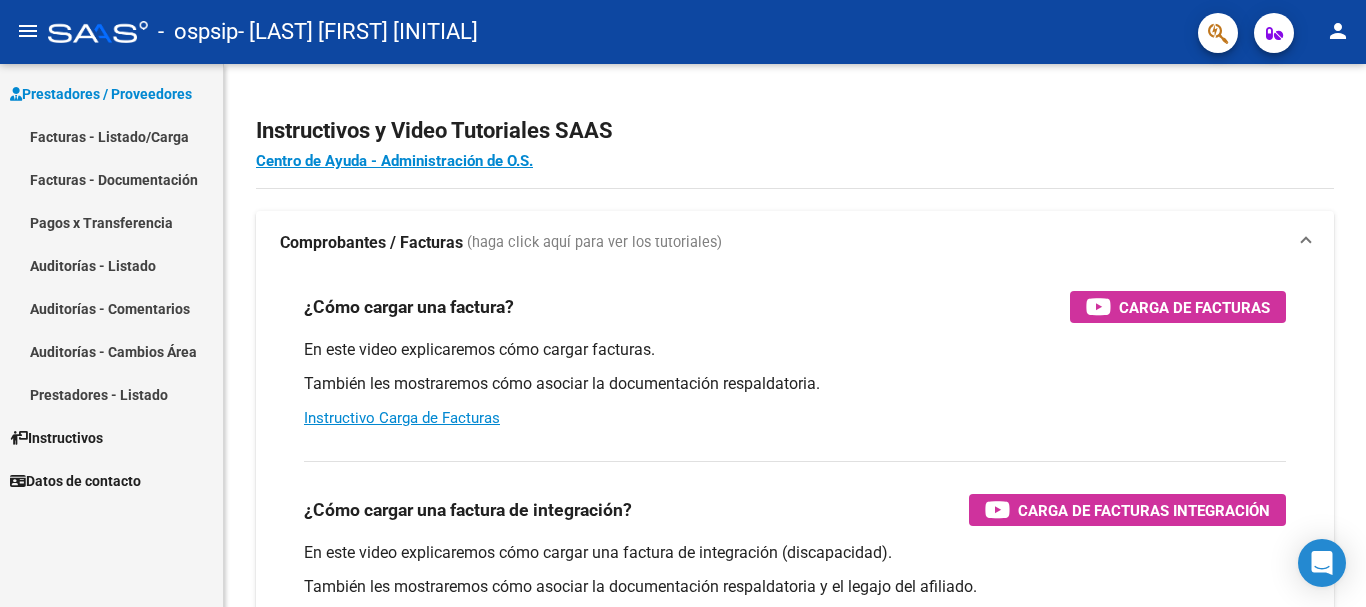 click on "Facturas - Listado/Carga" at bounding box center (111, 136) 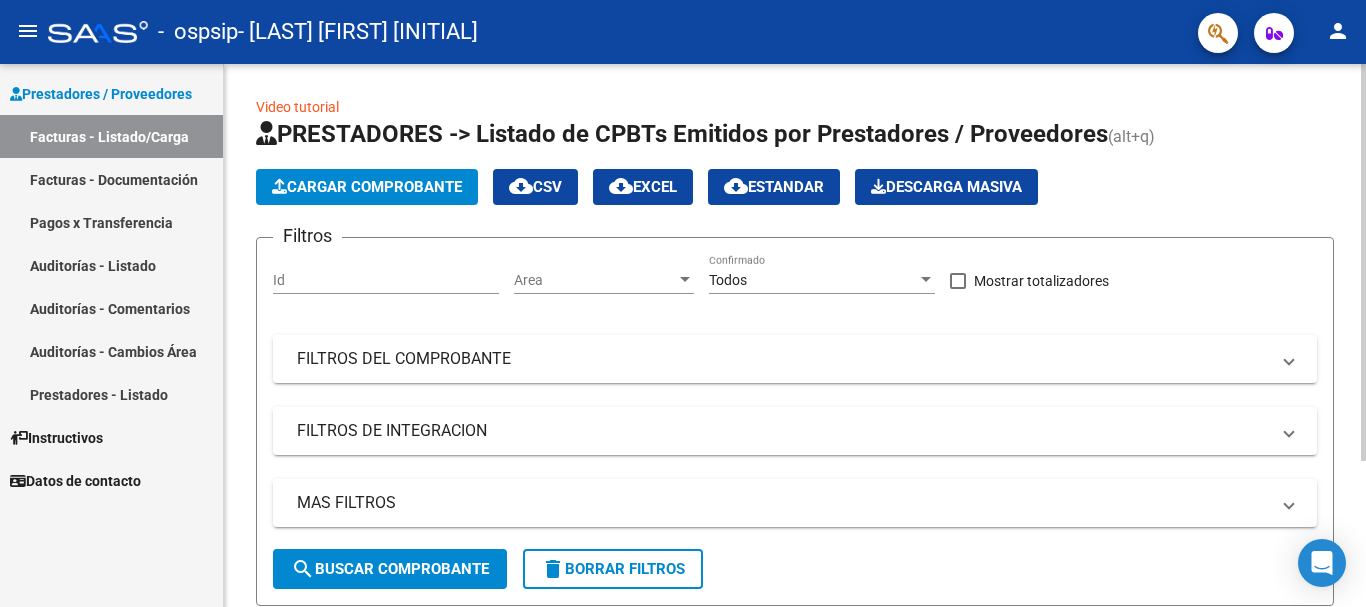 click on "Cargar Comprobante" 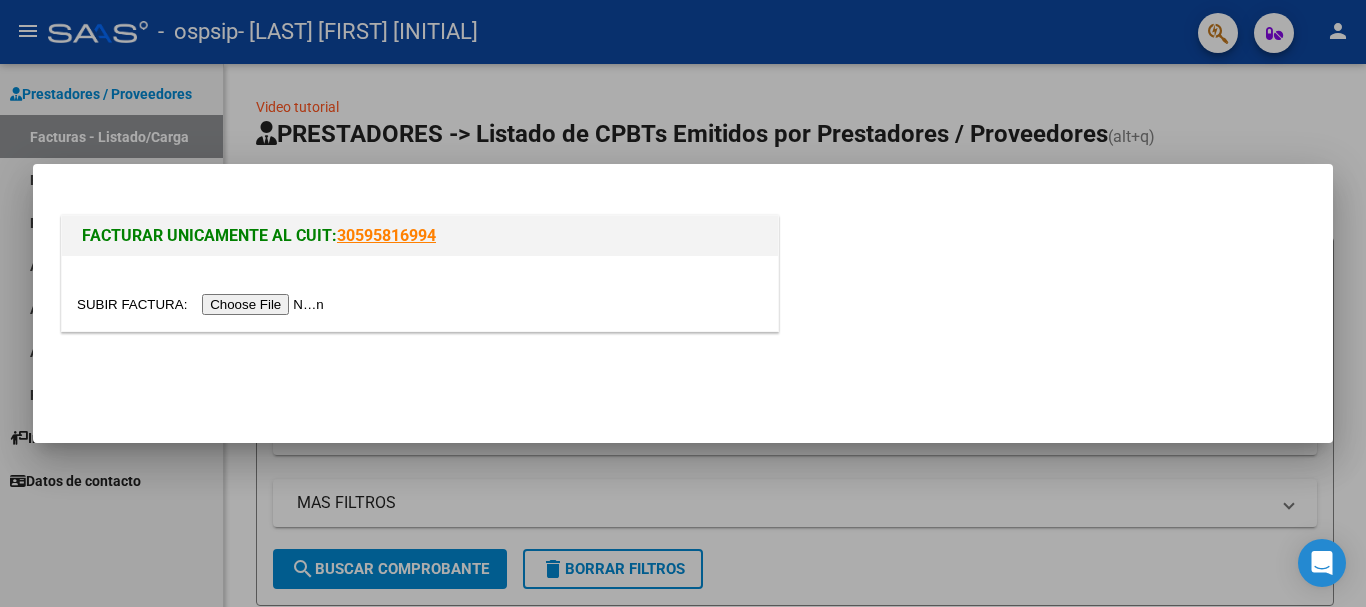 click at bounding box center [203, 304] 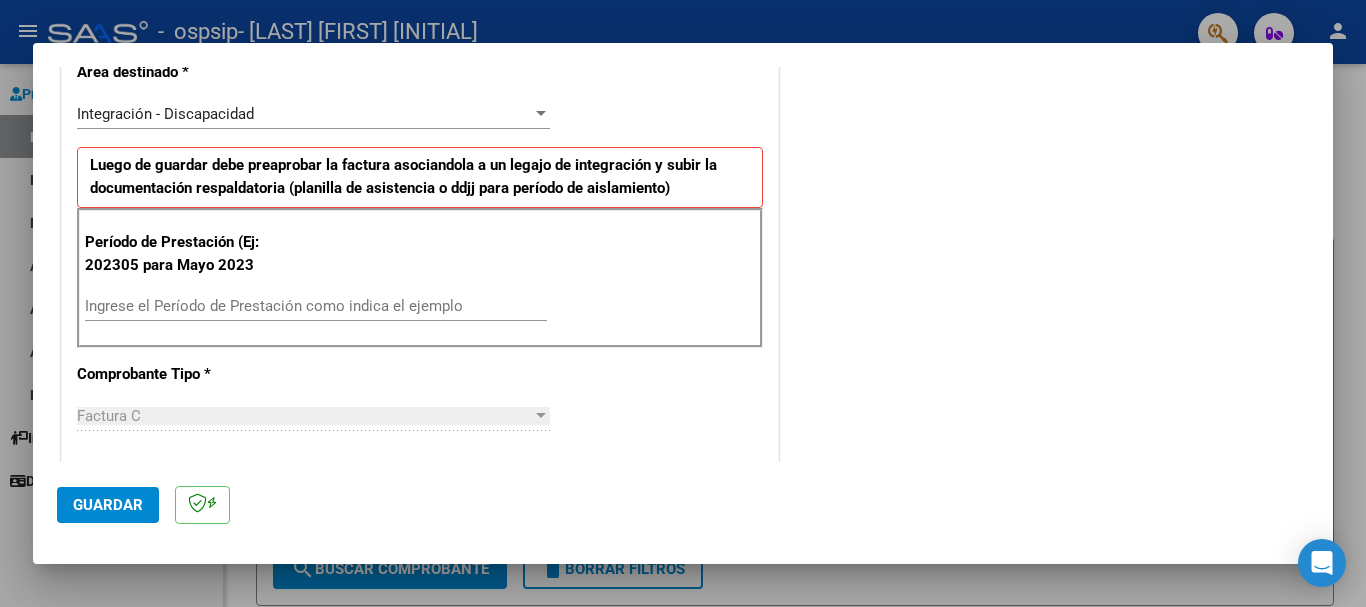 scroll, scrollTop: 500, scrollLeft: 0, axis: vertical 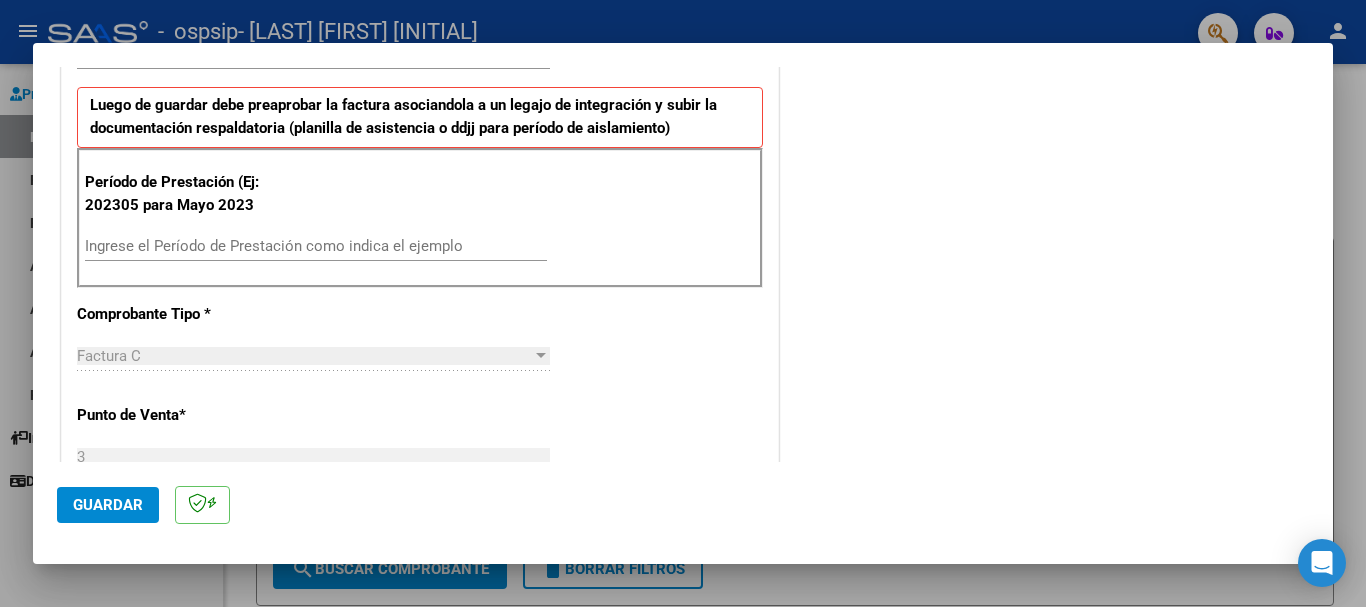 click on "Ingrese el Período de Prestación como indica el ejemplo" at bounding box center (316, 246) 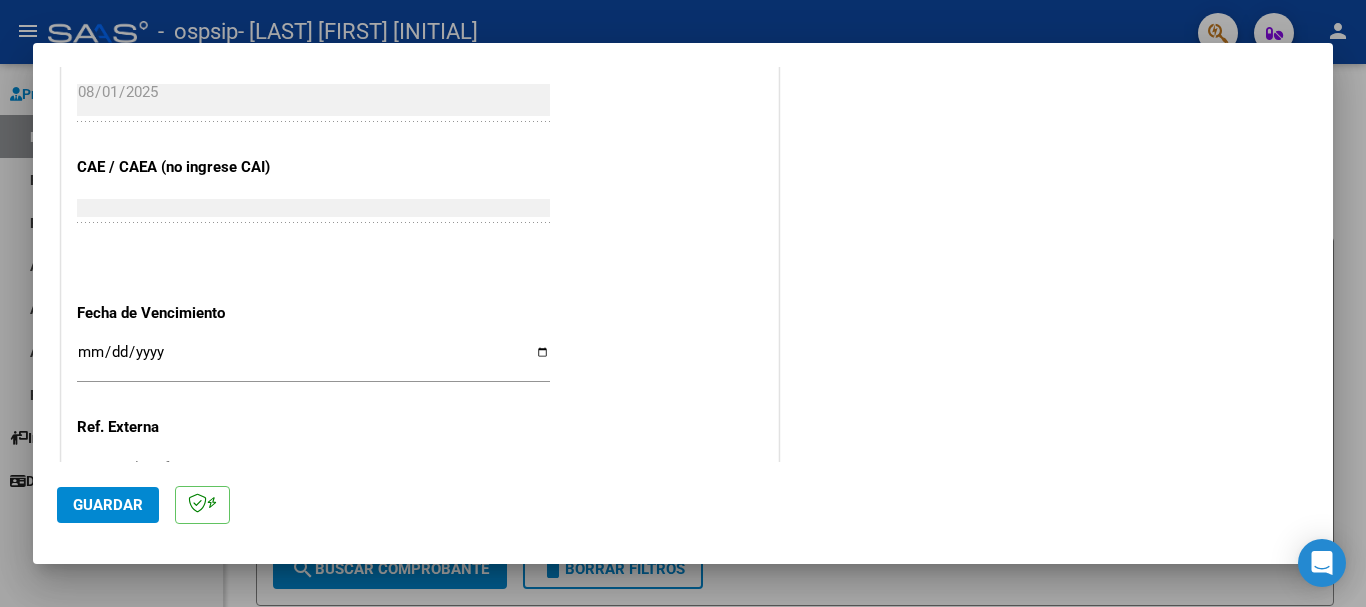 scroll, scrollTop: 1200, scrollLeft: 0, axis: vertical 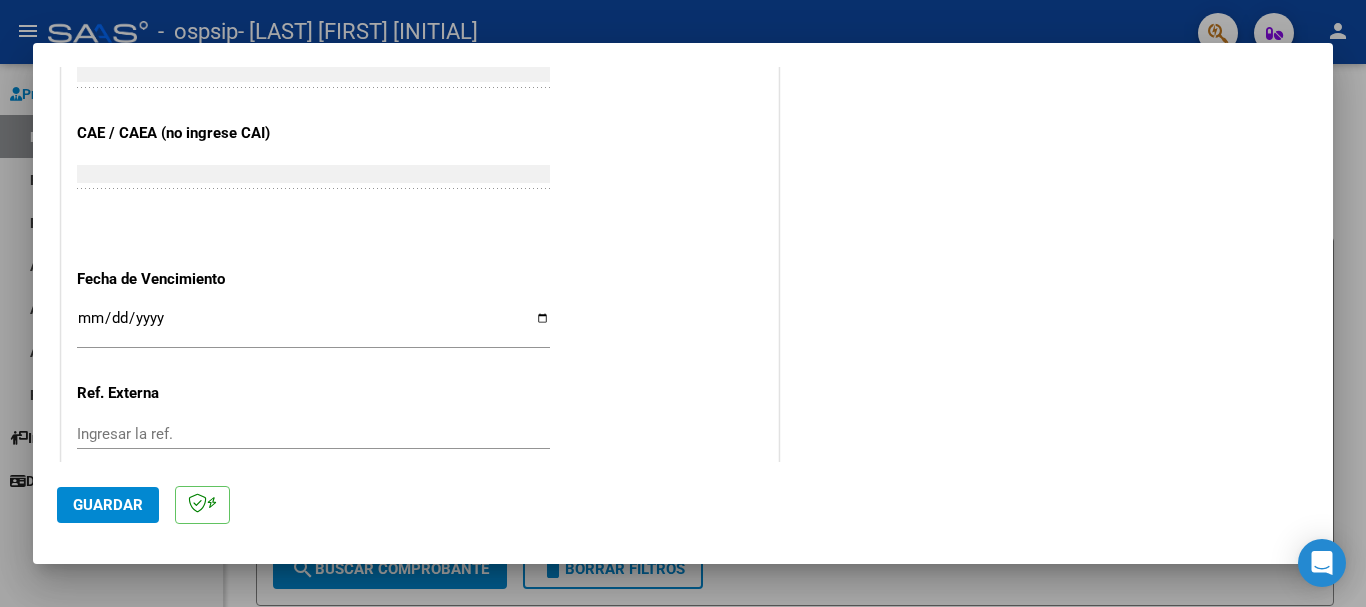 type on "202507" 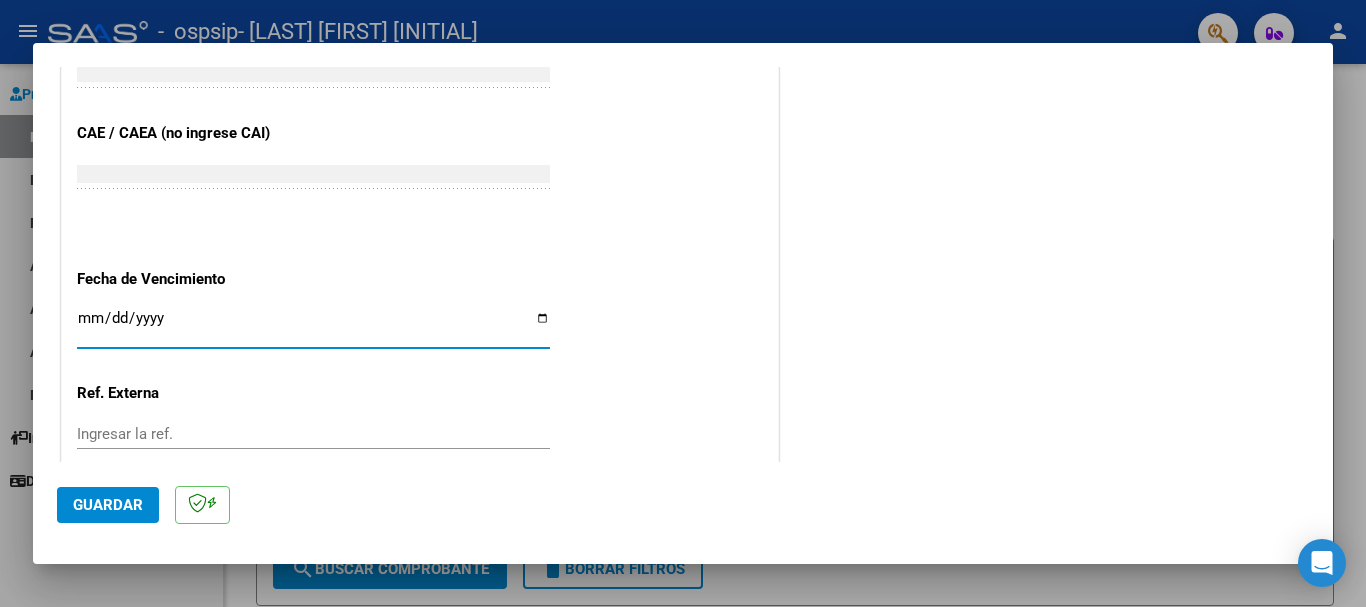 click on "Ingresar la fecha" at bounding box center [313, 326] 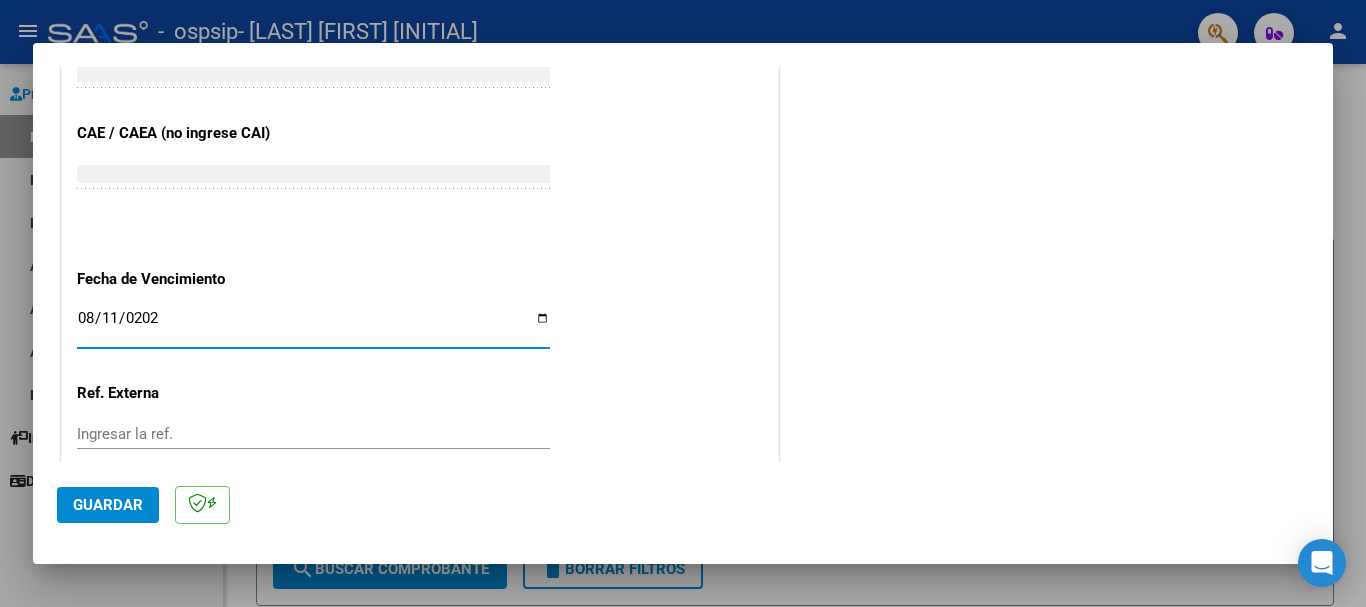 type on "2025-08-11" 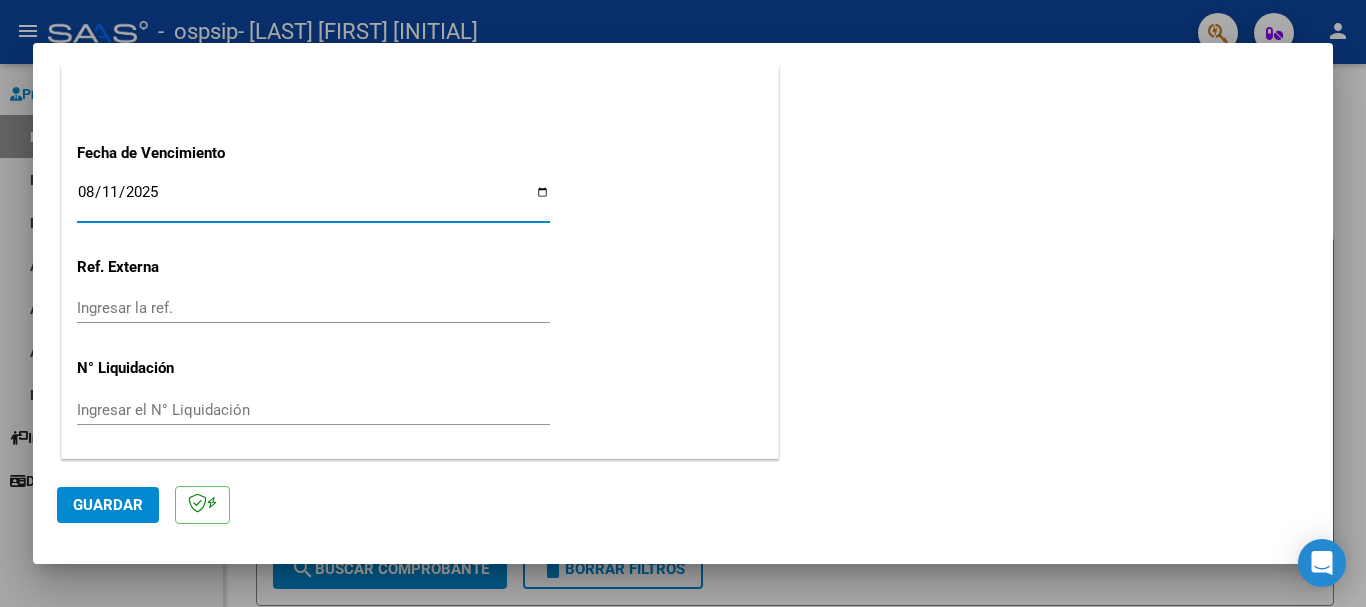 scroll, scrollTop: 1327, scrollLeft: 0, axis: vertical 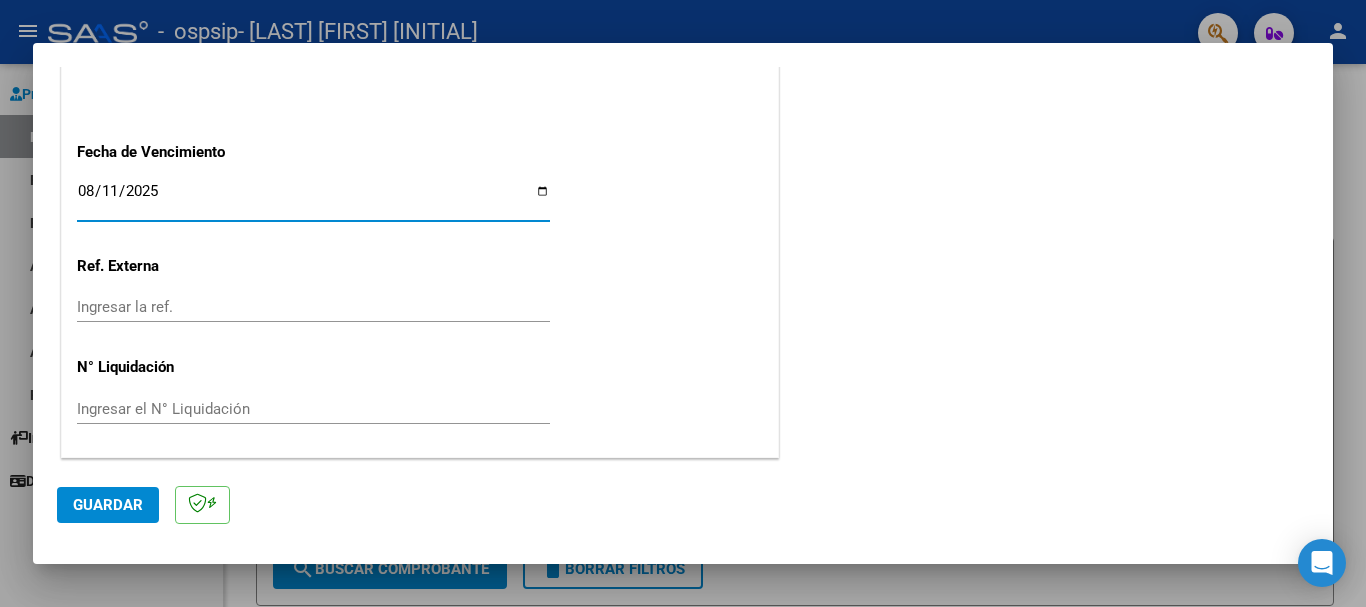 click on "Guardar" 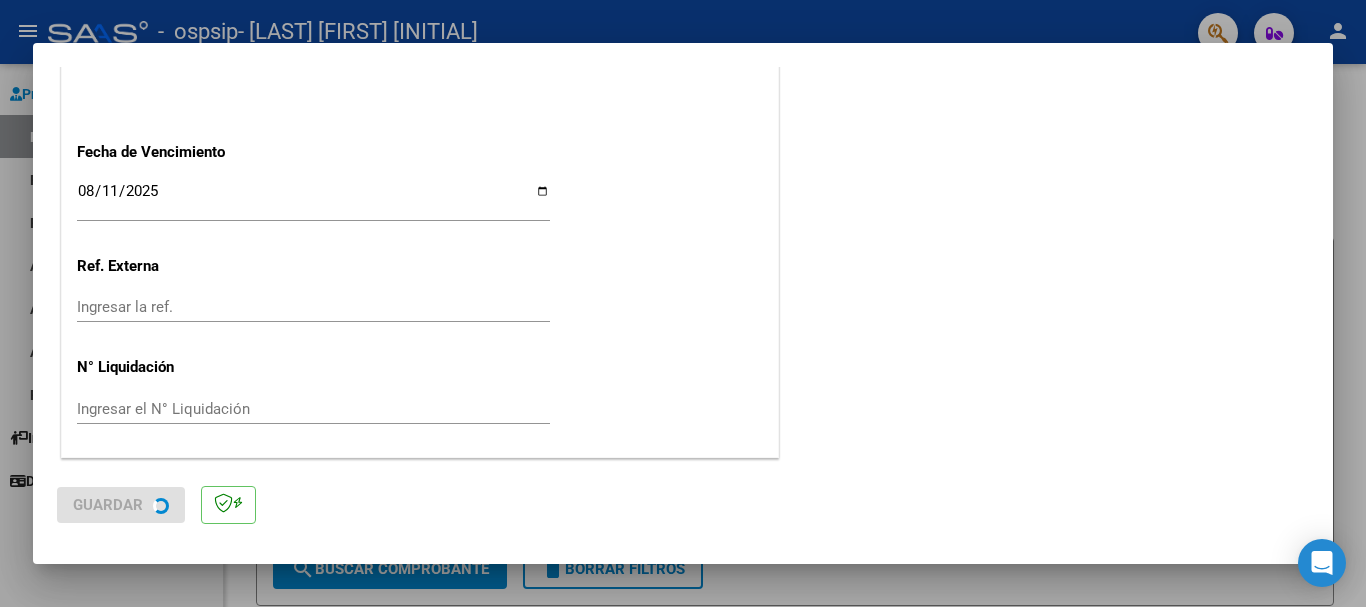 scroll, scrollTop: 0, scrollLeft: 0, axis: both 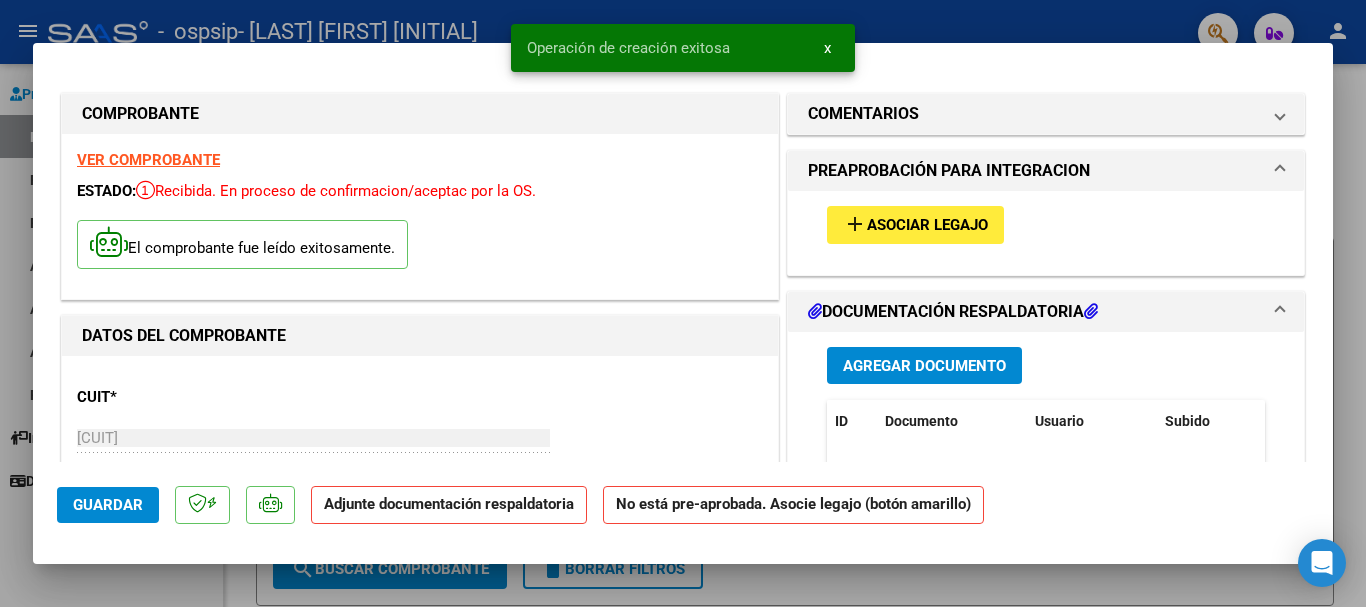 click on "add" at bounding box center (855, 224) 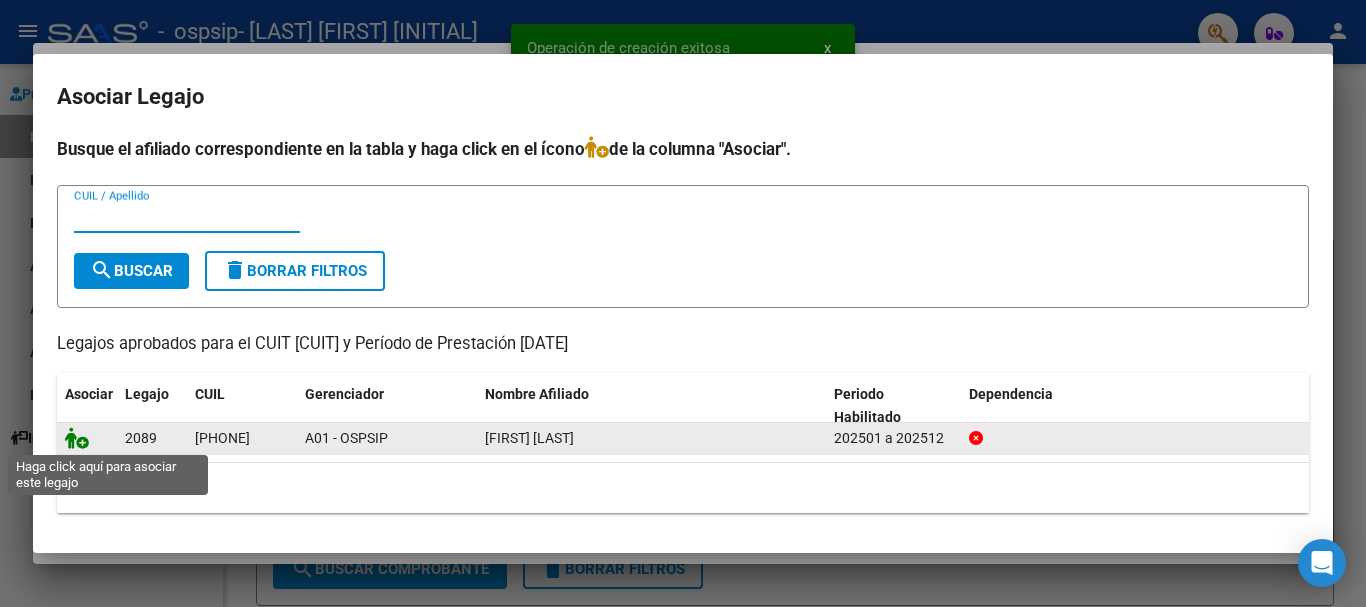 click 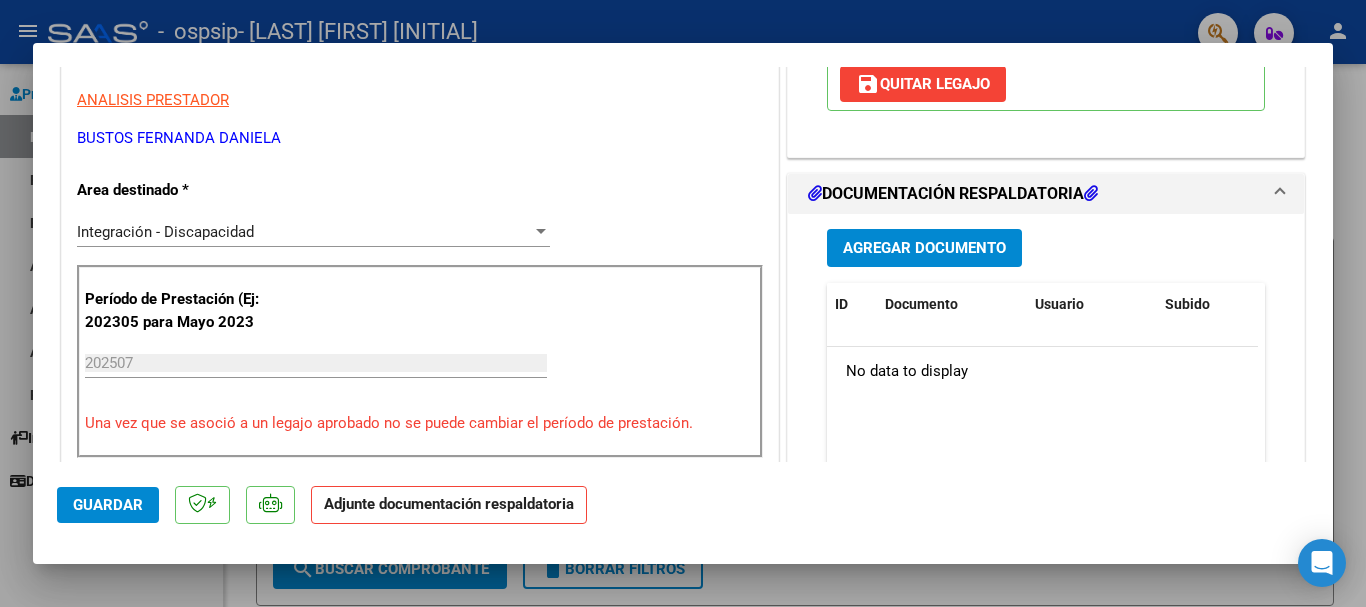 scroll, scrollTop: 400, scrollLeft: 0, axis: vertical 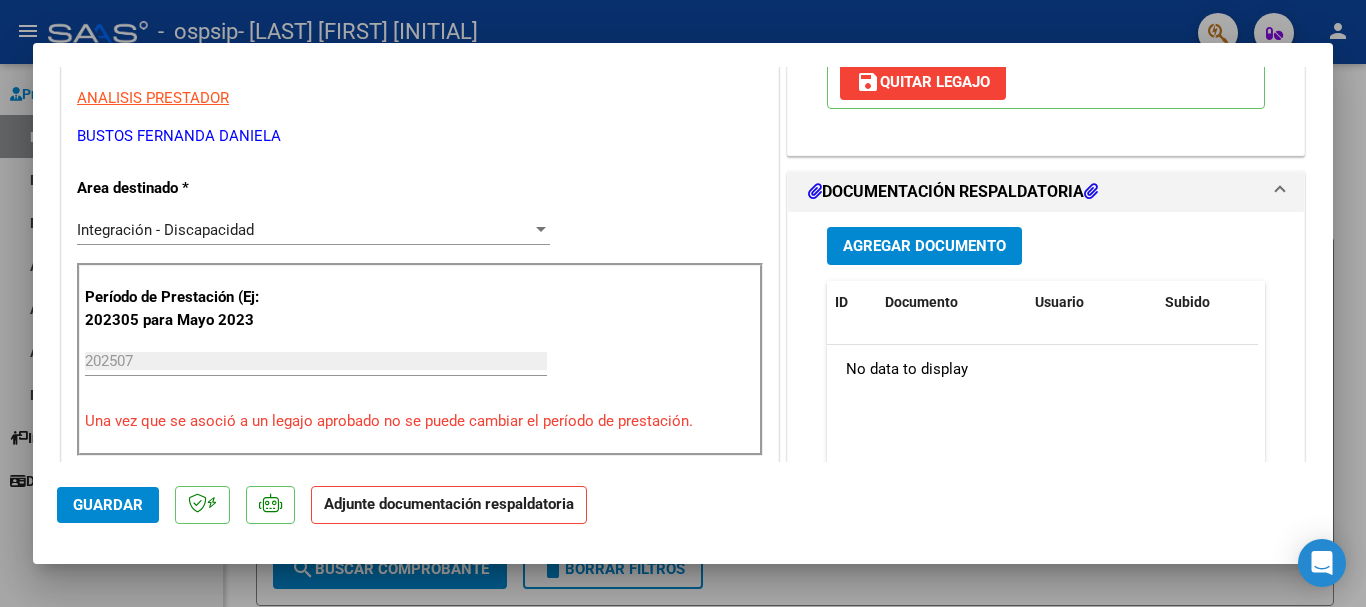 click on "Agregar Documento" at bounding box center [924, 247] 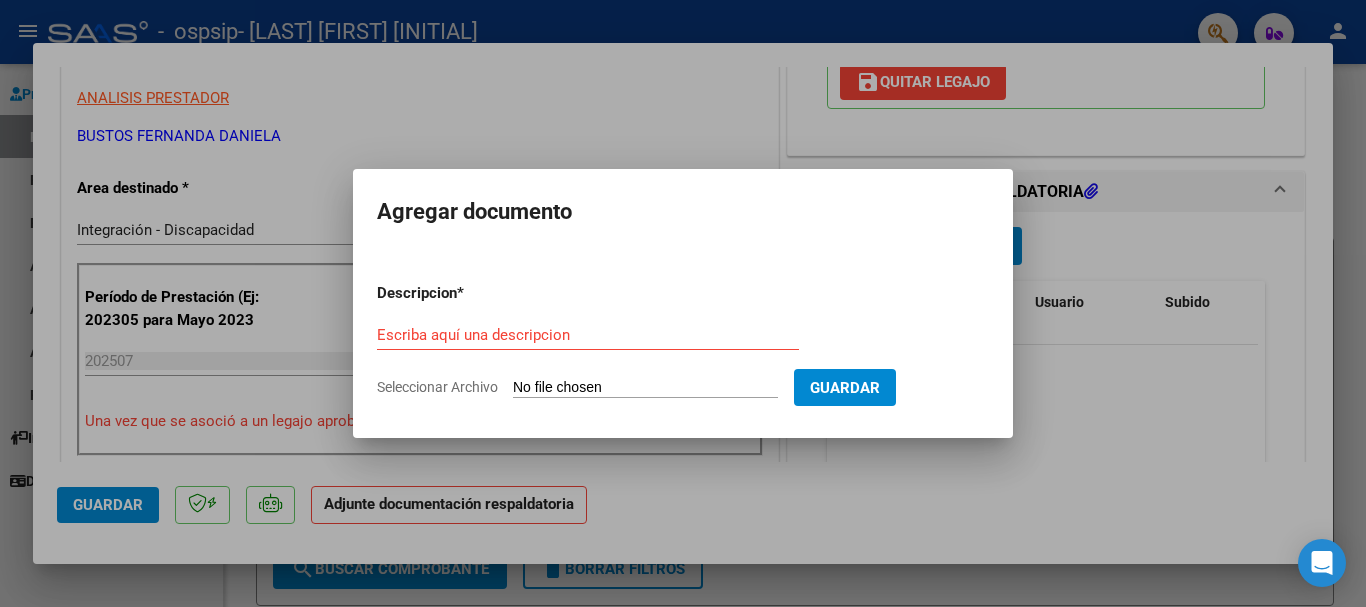 click on "Seleccionar Archivo" at bounding box center [645, 388] 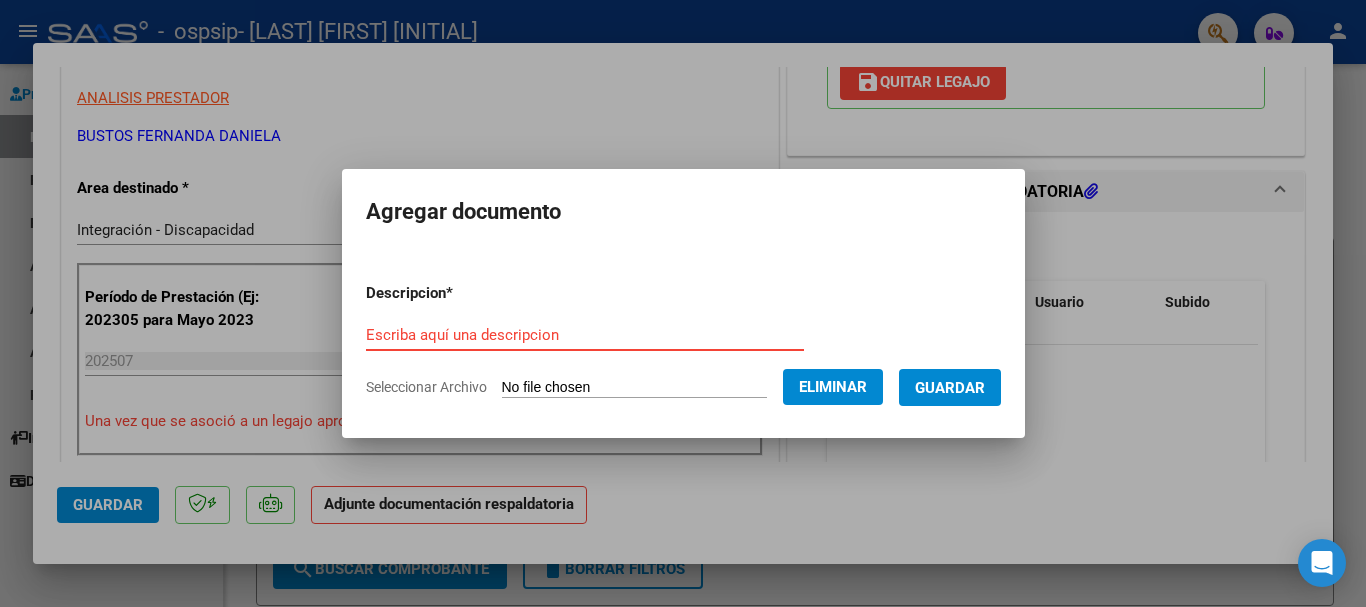 click on "Escriba aquí una descripcion" at bounding box center [585, 335] 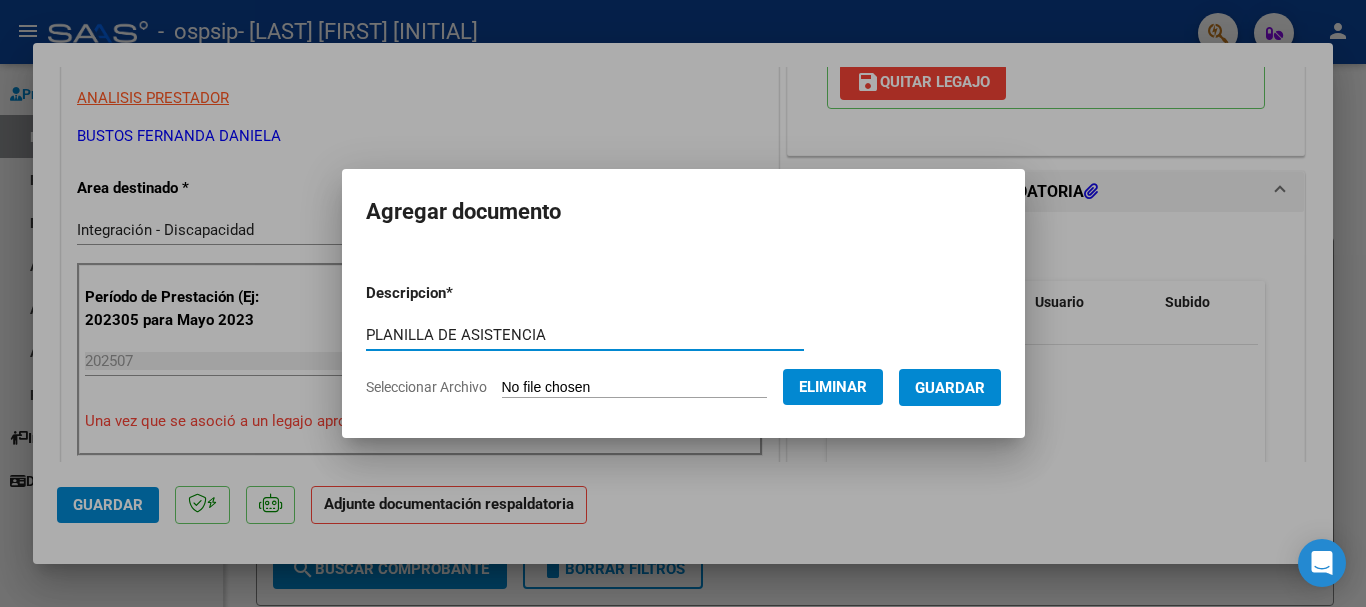 type on "PLANILLA DE ASISTENCIA" 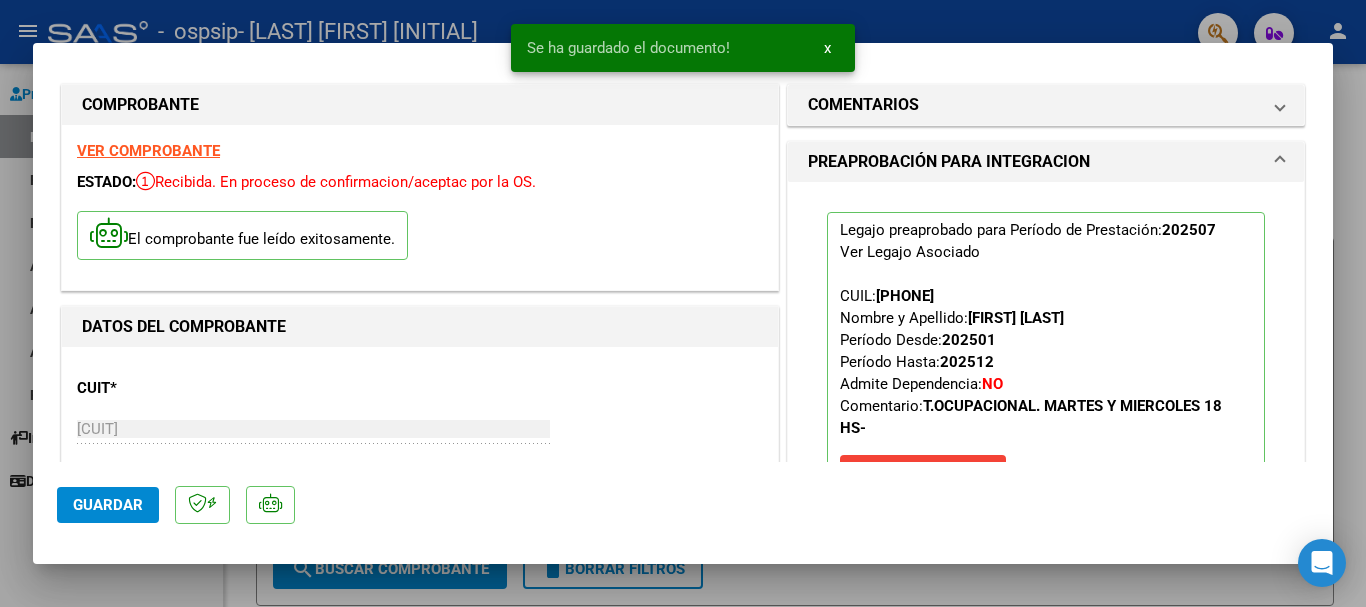 scroll, scrollTop: 0, scrollLeft: 0, axis: both 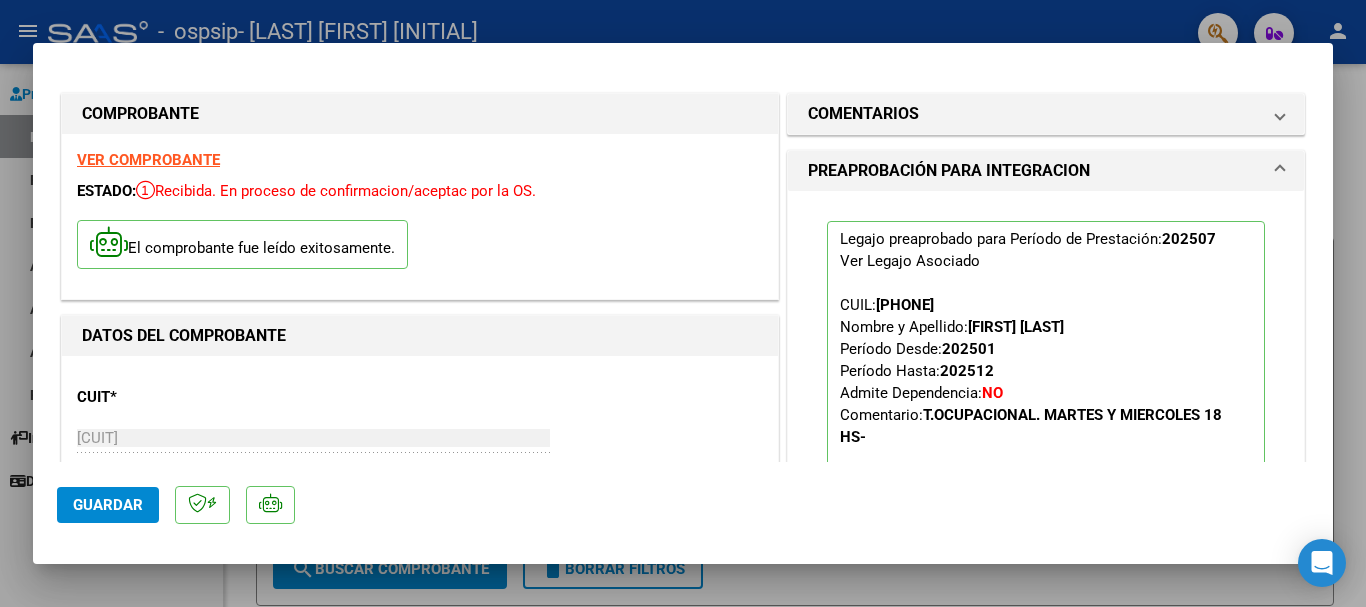 click on "Guardar" 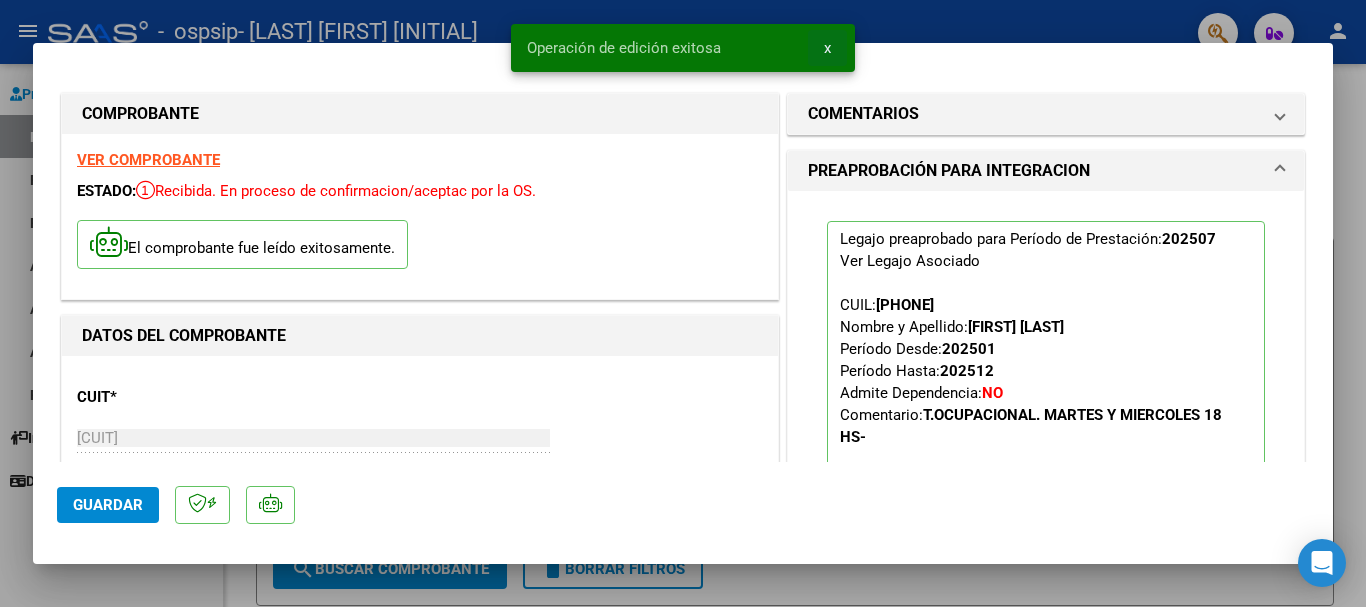click on "x" at bounding box center [827, 48] 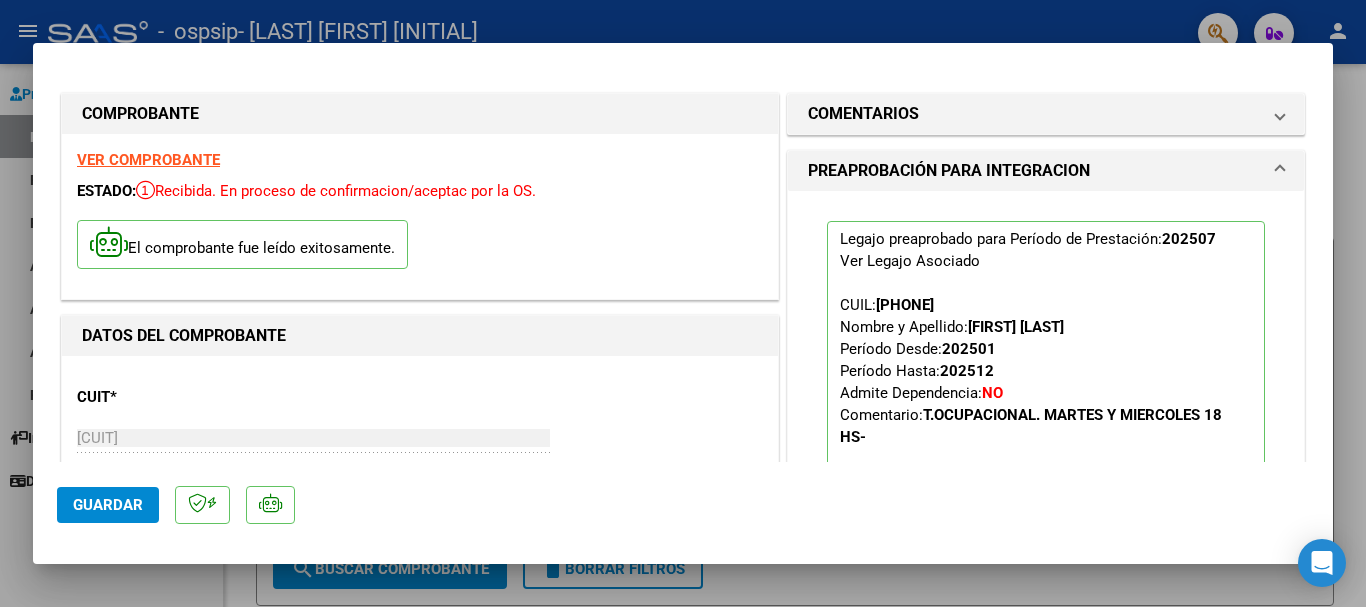 click on "Guardar" 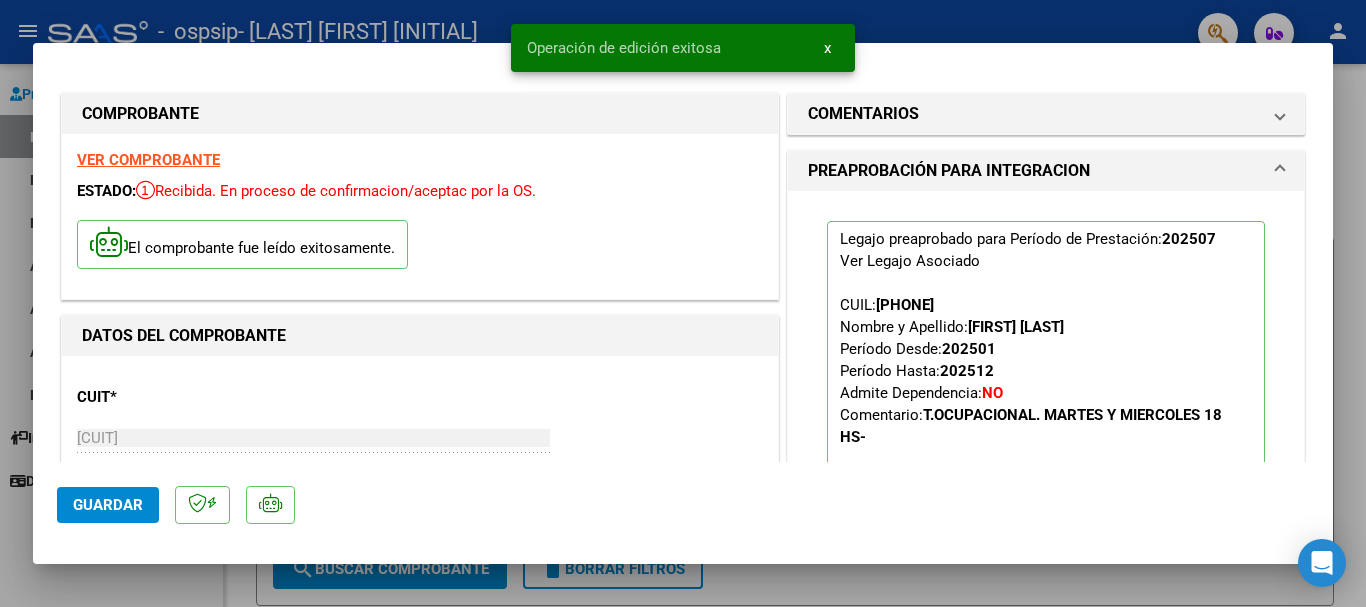 click at bounding box center (683, 303) 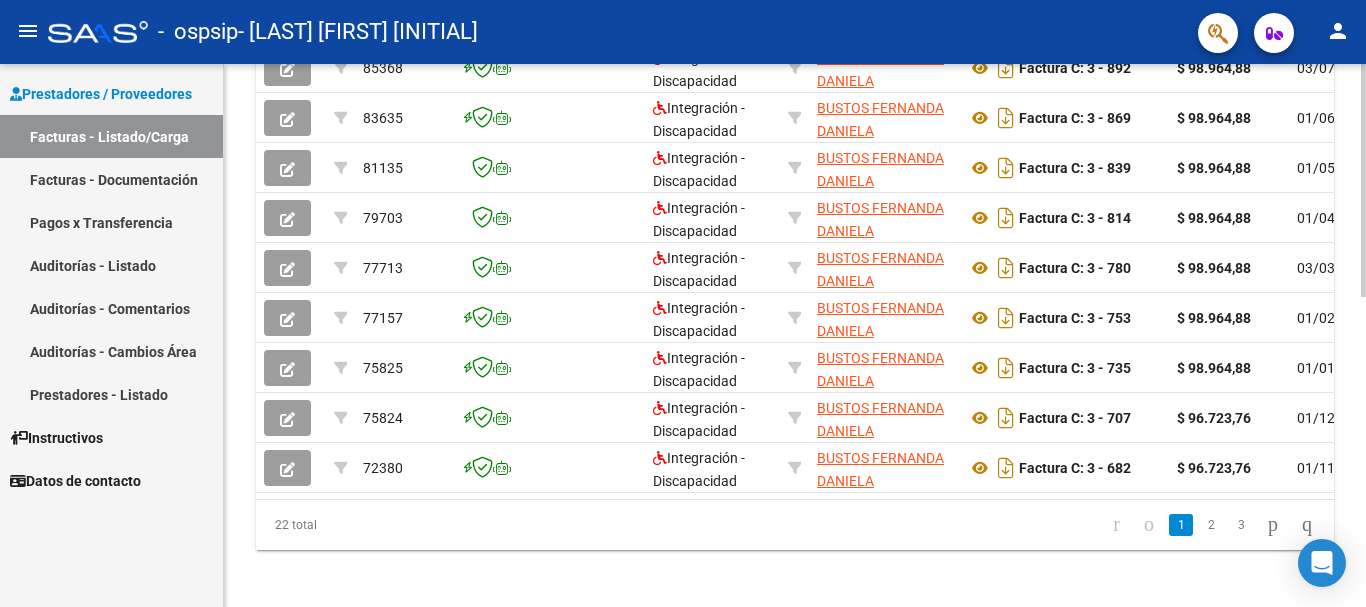 scroll, scrollTop: 725, scrollLeft: 0, axis: vertical 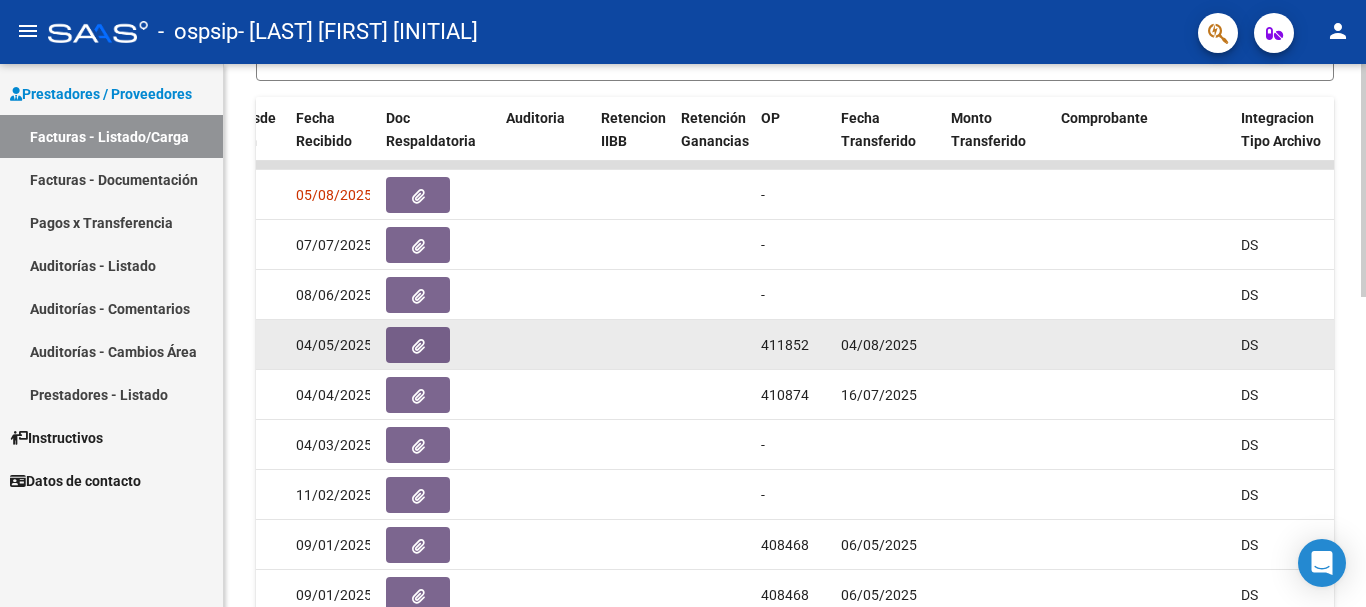 click on "04/05/2025" 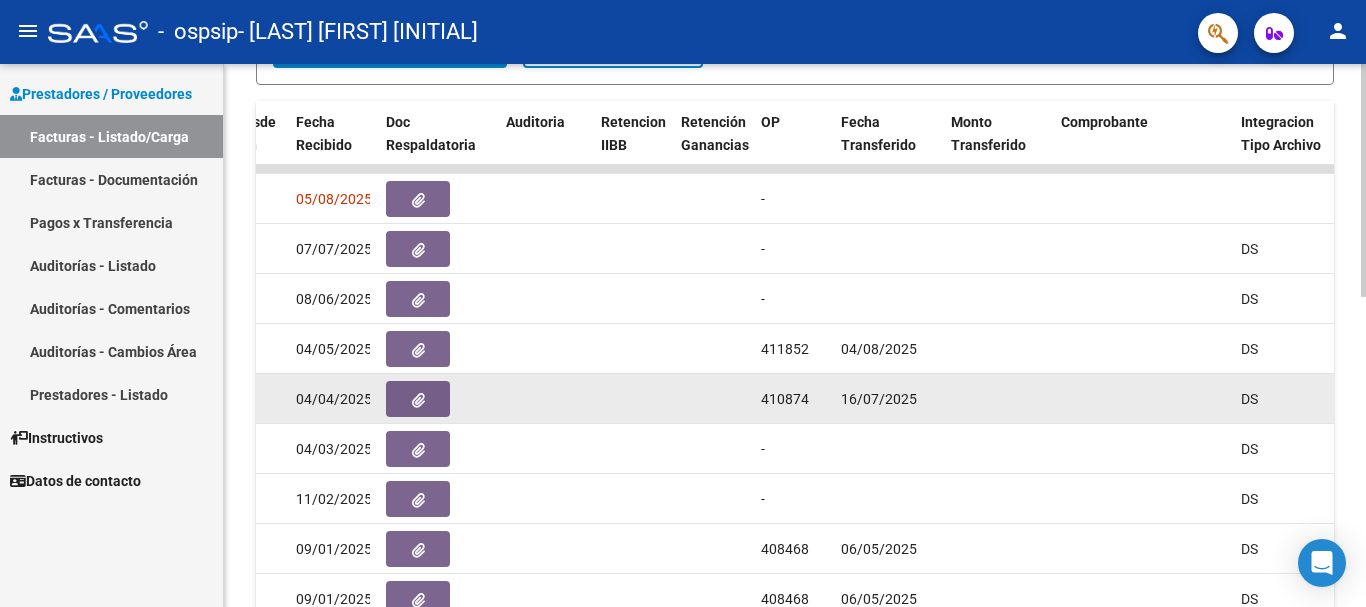 scroll, scrollTop: 525, scrollLeft: 0, axis: vertical 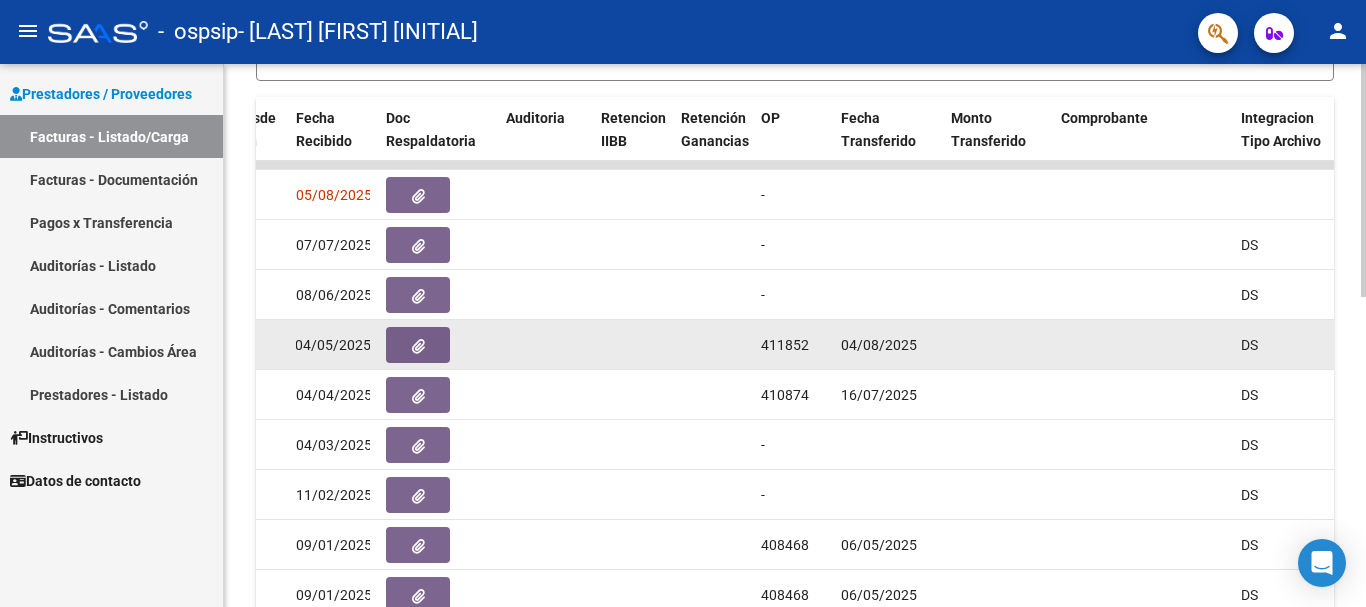 drag, startPoint x: 320, startPoint y: 350, endPoint x: 588, endPoint y: 329, distance: 268.8215 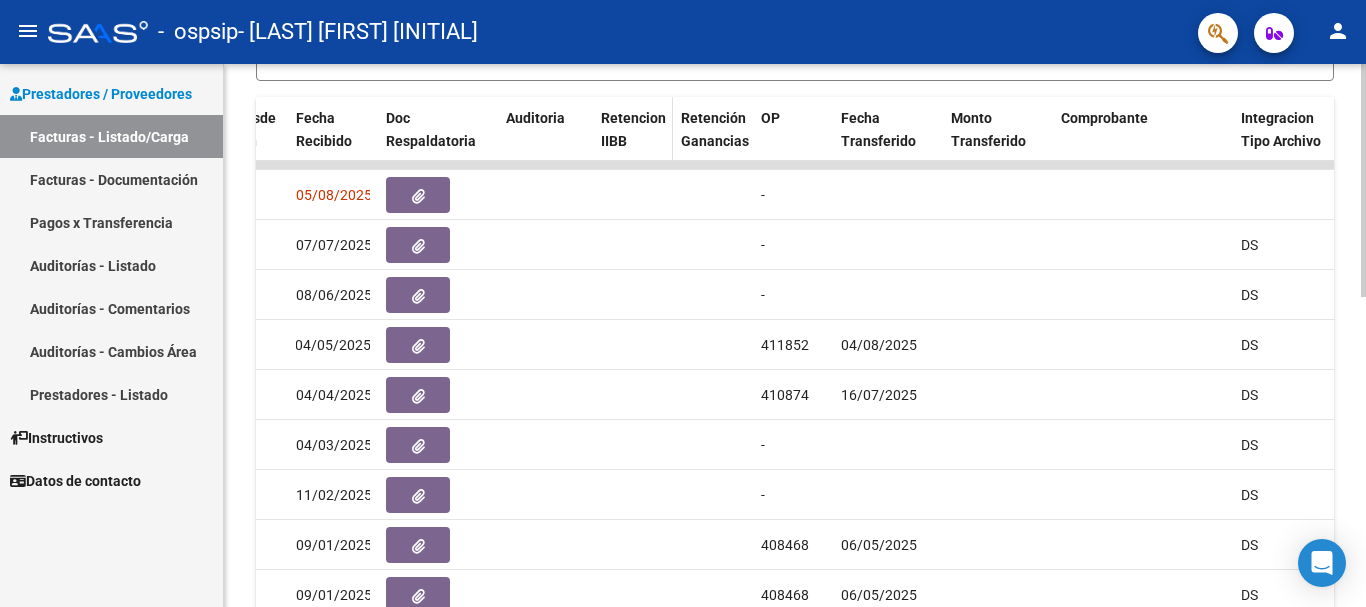 drag, startPoint x: 336, startPoint y: 107, endPoint x: 630, endPoint y: 103, distance: 294.02722 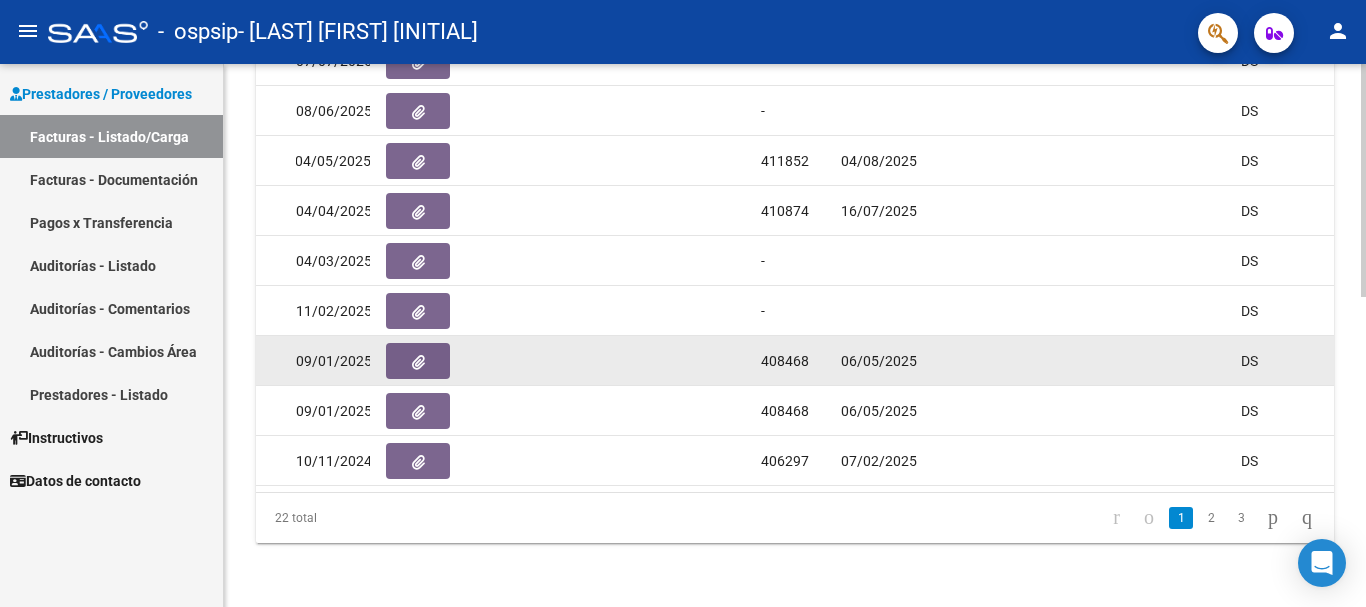 scroll, scrollTop: 725, scrollLeft: 0, axis: vertical 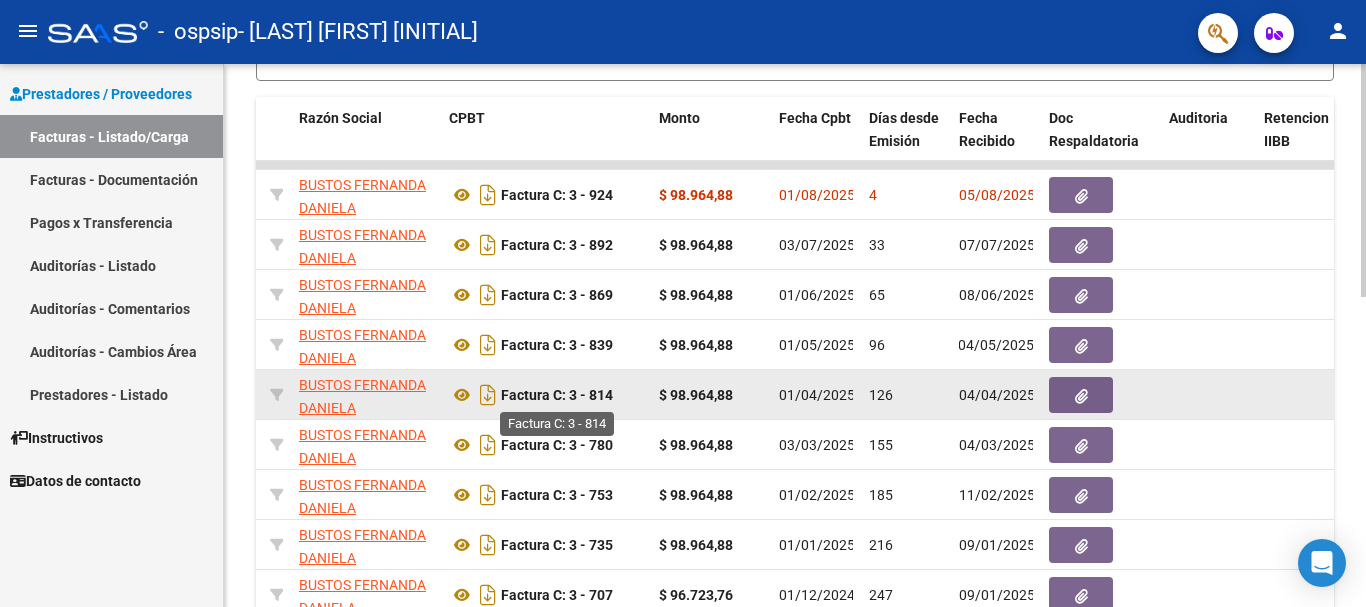 click on "Factura C: 3 - 814" 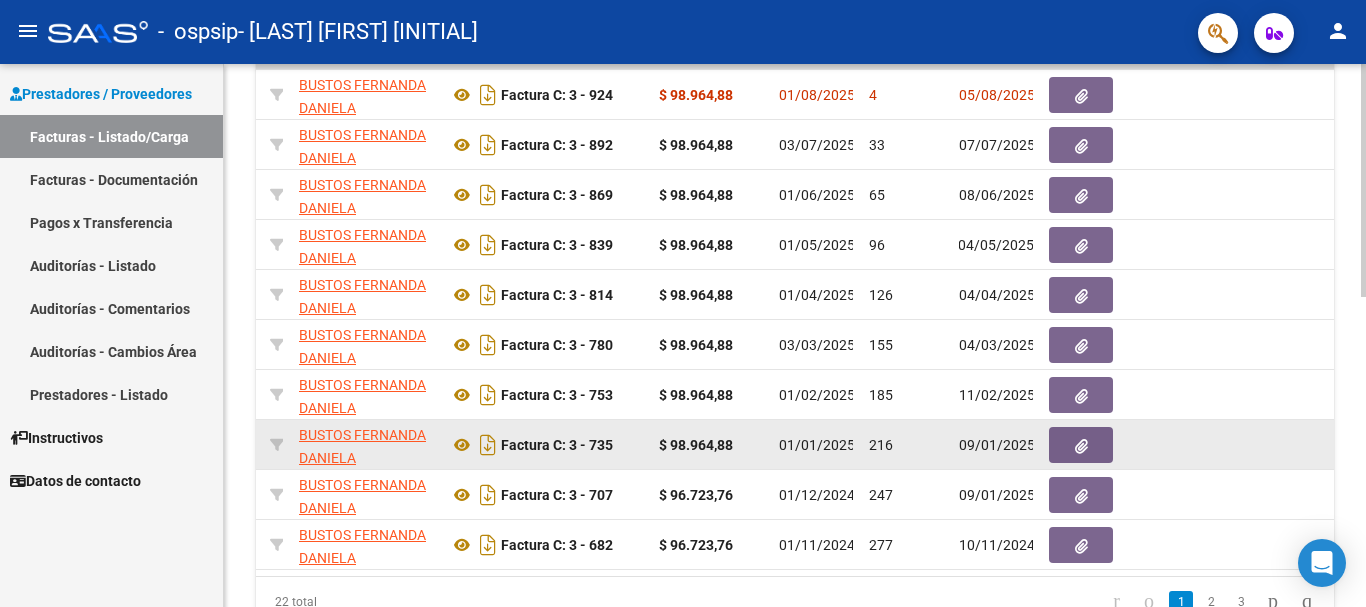 scroll, scrollTop: 725, scrollLeft: 0, axis: vertical 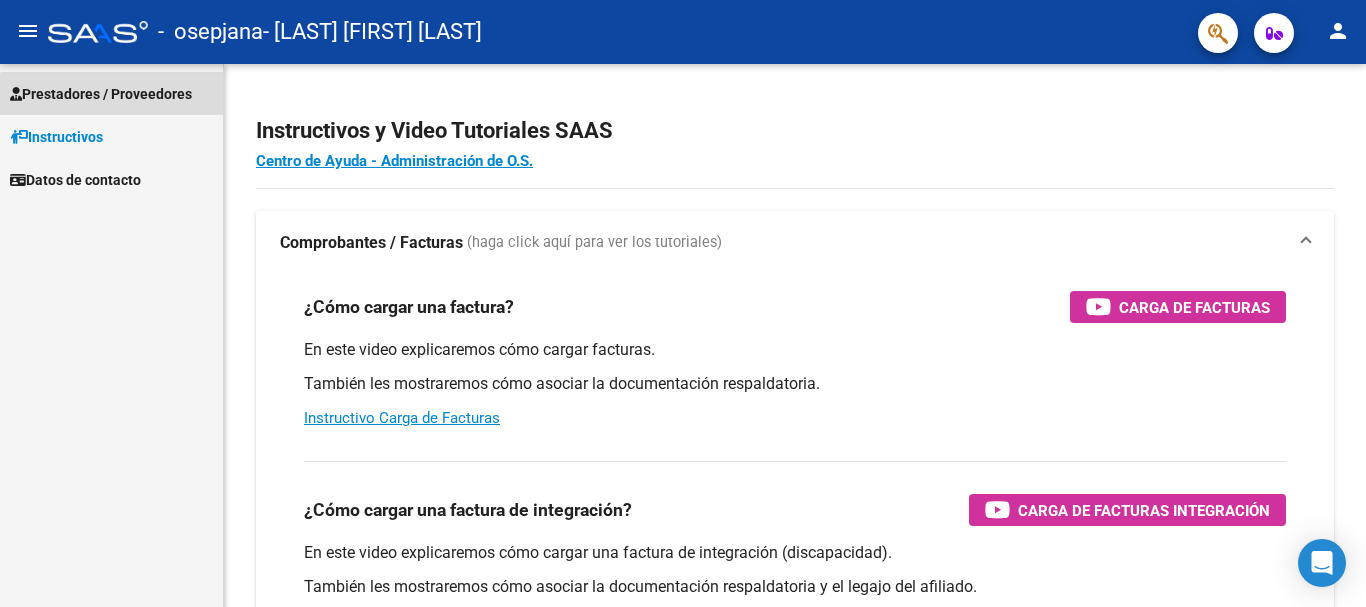 click on "Prestadores / Proveedores" at bounding box center [101, 94] 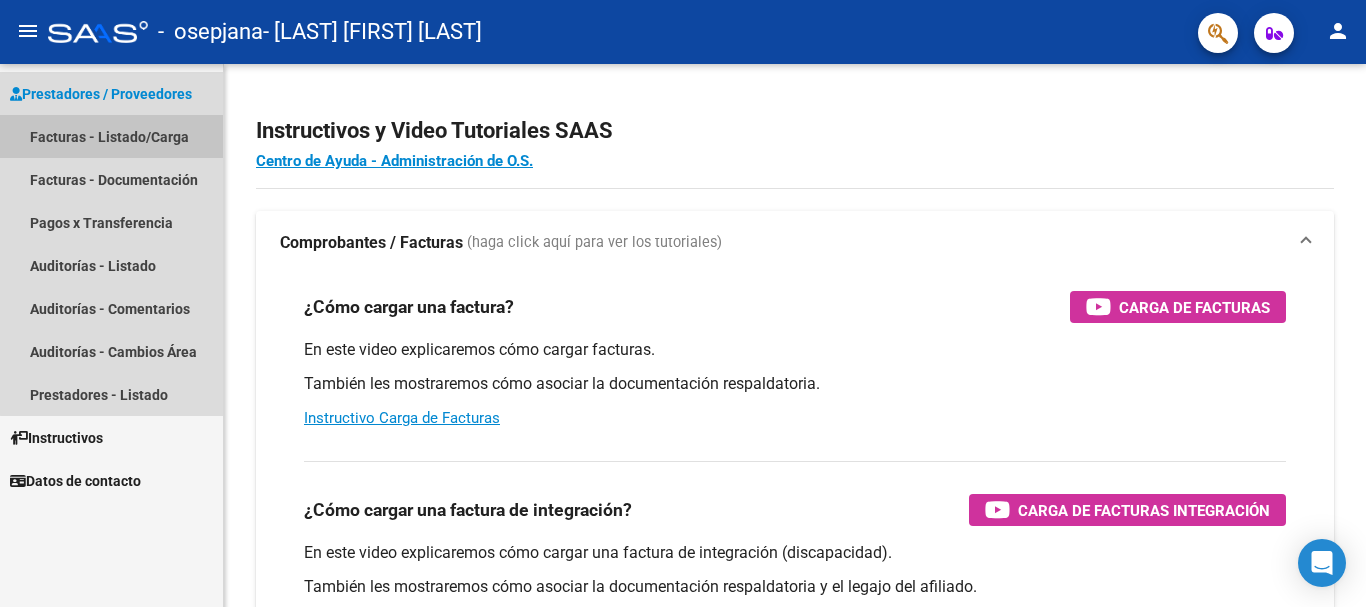 click on "Facturas - Listado/Carga" at bounding box center (111, 136) 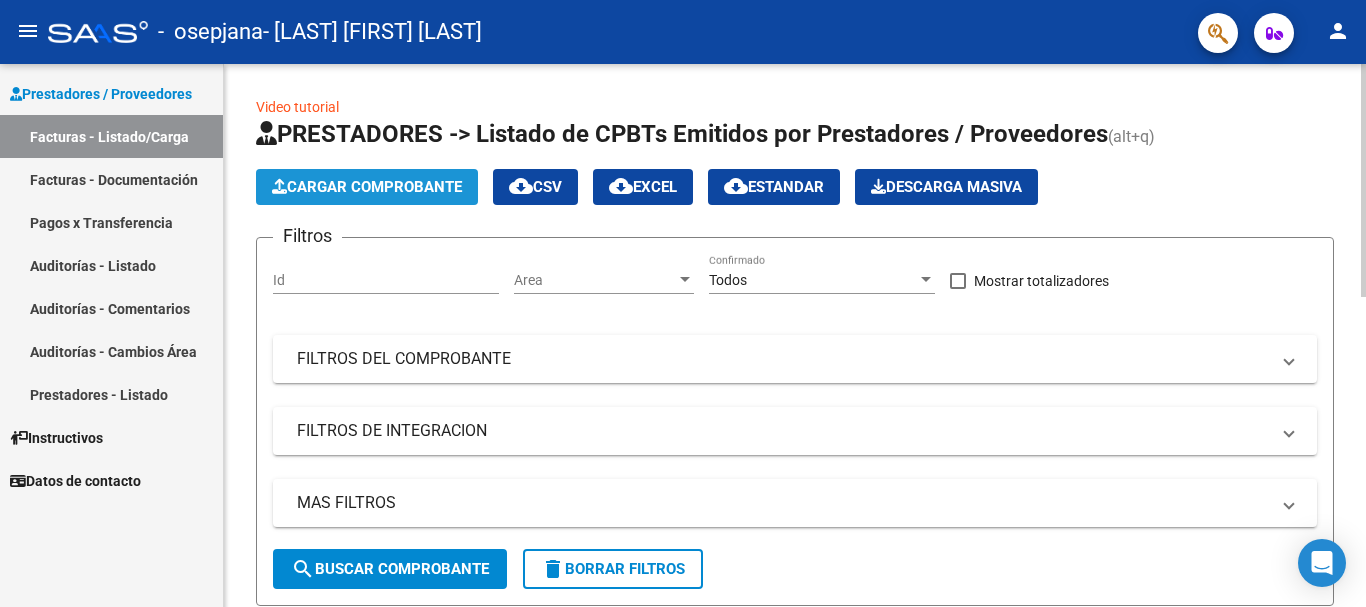 click on "Cargar Comprobante" 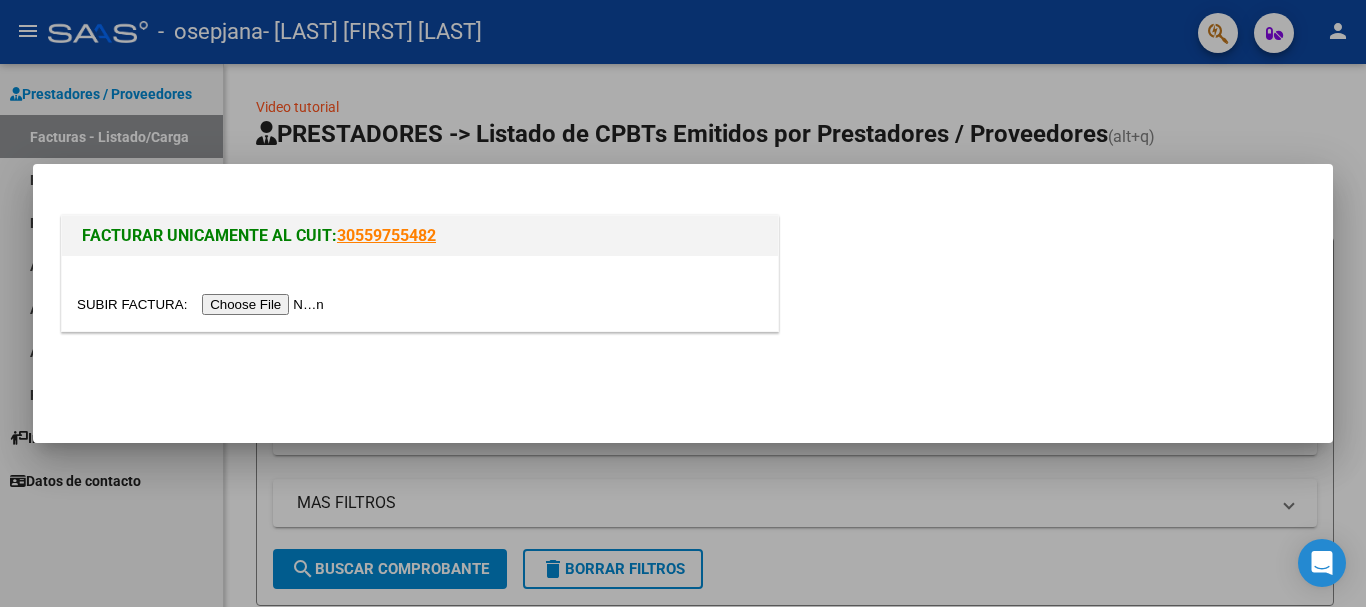 click at bounding box center [203, 304] 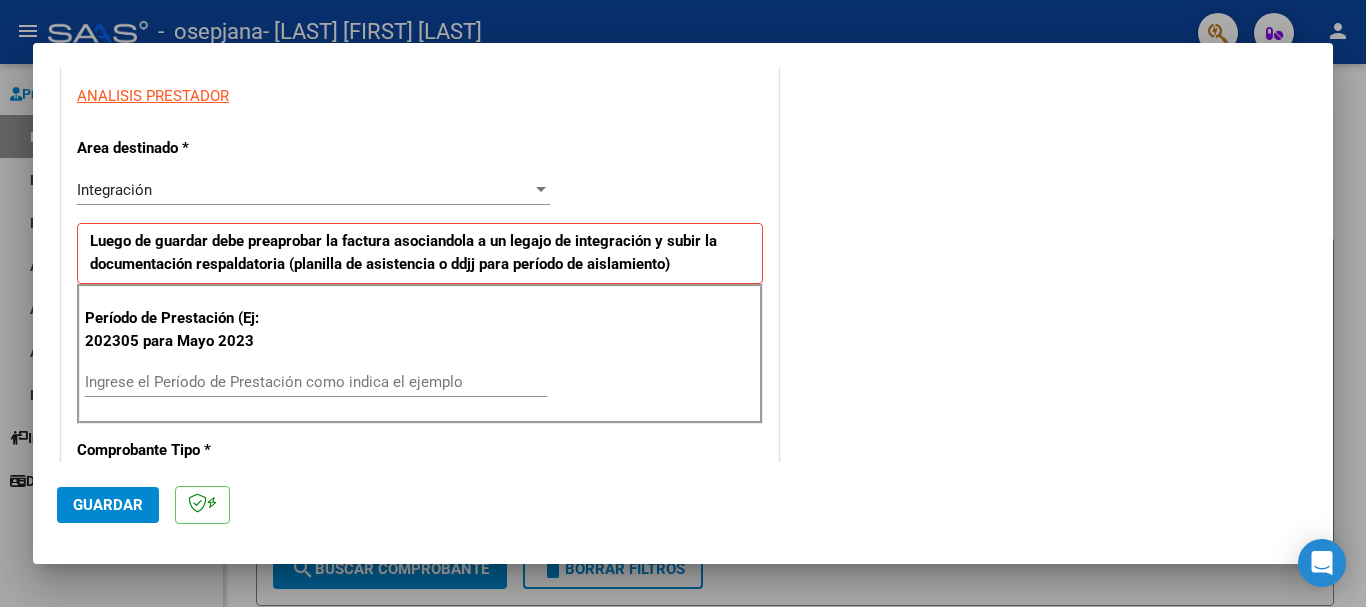 scroll, scrollTop: 400, scrollLeft: 0, axis: vertical 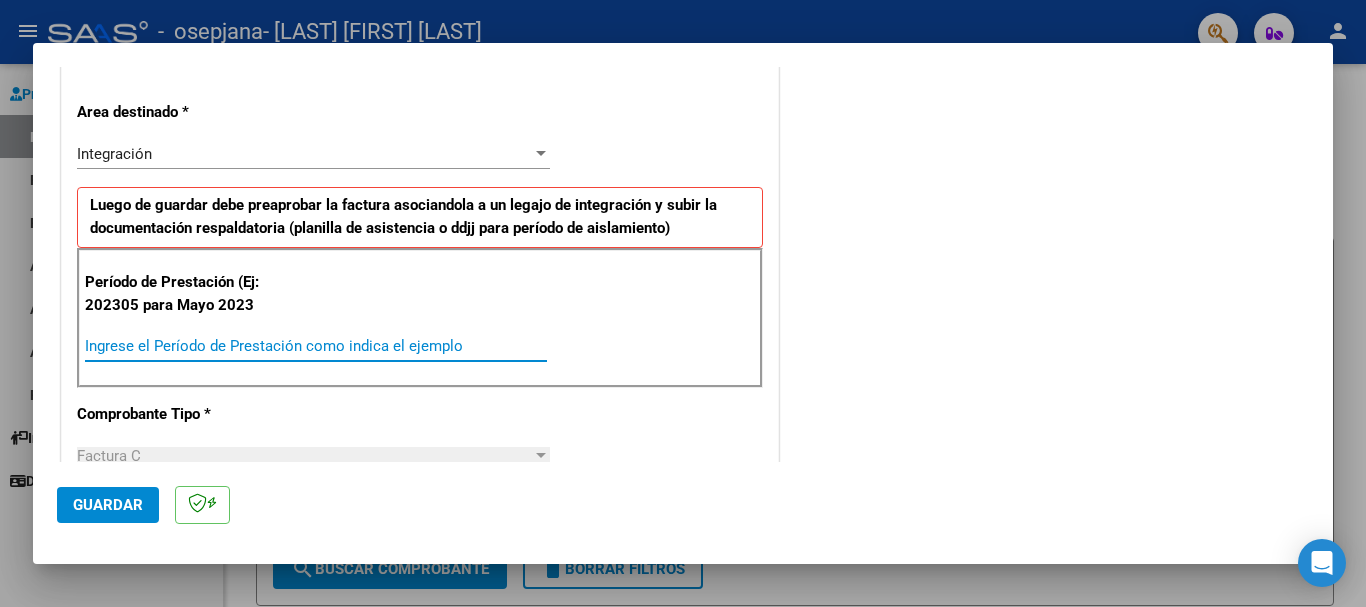 click on "Ingrese el Período de Prestación como indica el ejemplo" at bounding box center [316, 346] 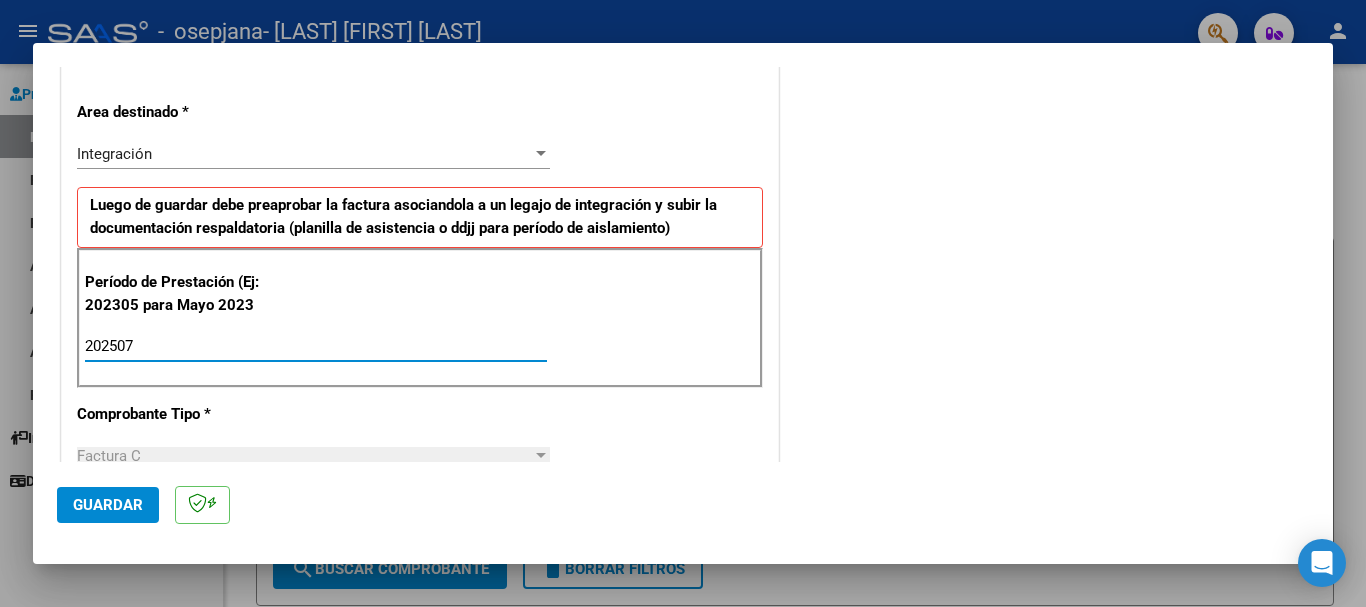 type on "202507" 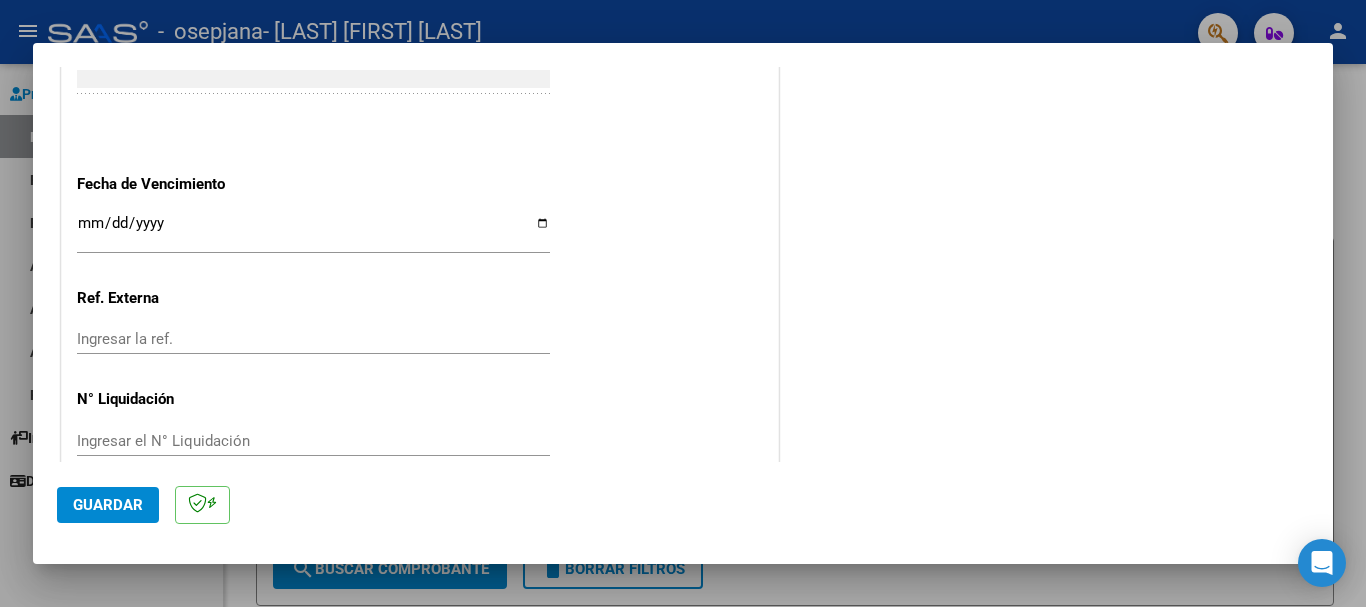 scroll, scrollTop: 1300, scrollLeft: 0, axis: vertical 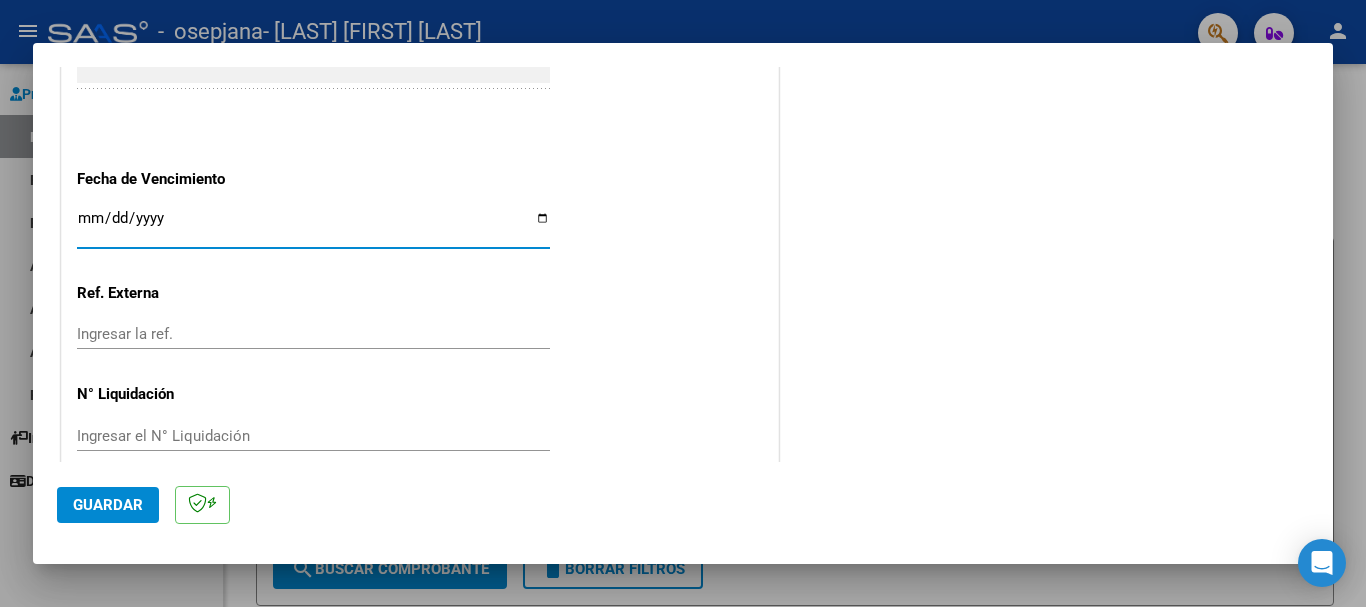 click on "Ingresar la fecha" at bounding box center [313, 226] 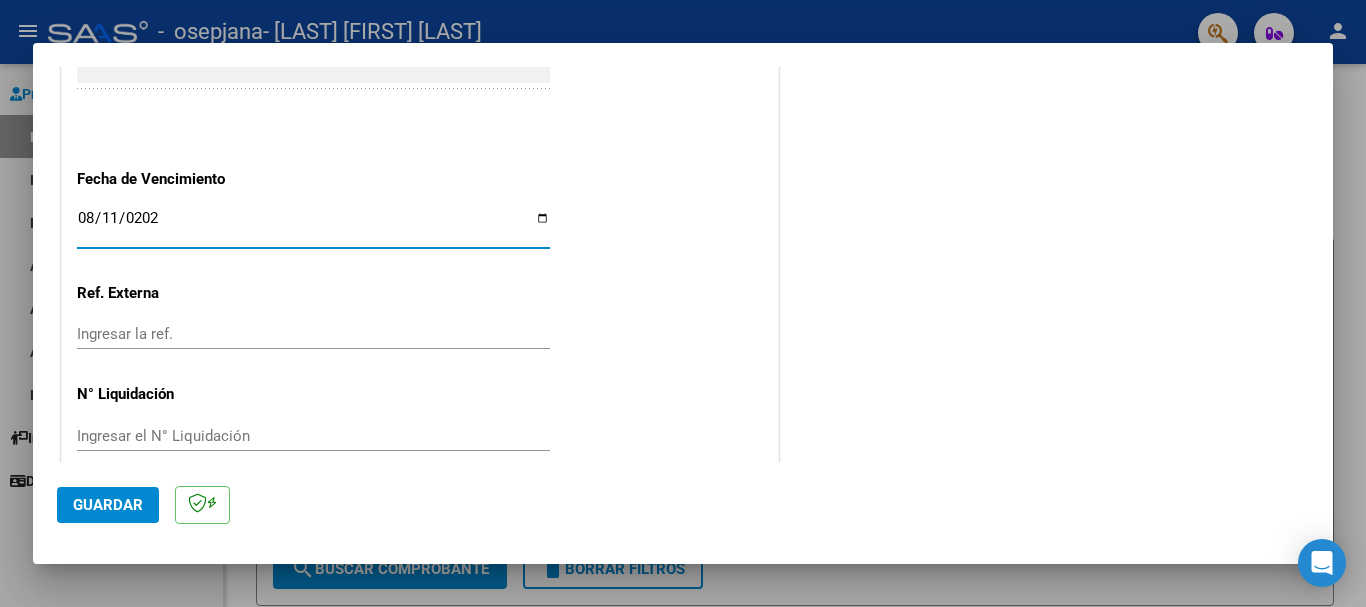 type on "2025-08-11" 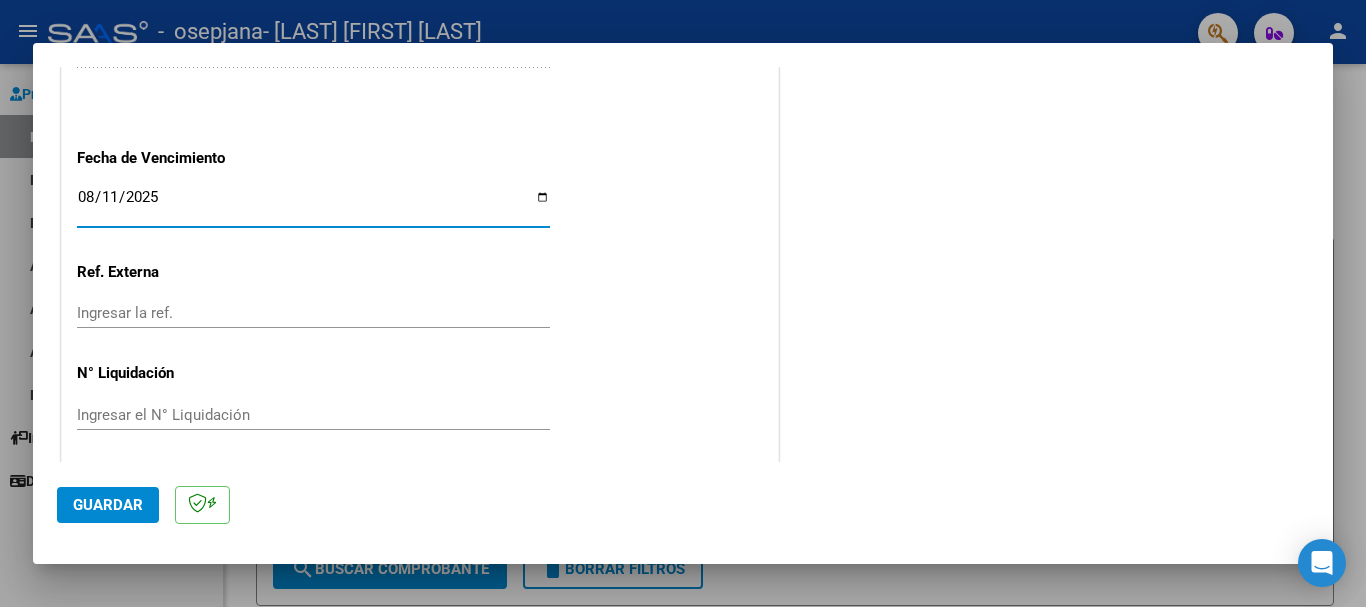 scroll, scrollTop: 1327, scrollLeft: 0, axis: vertical 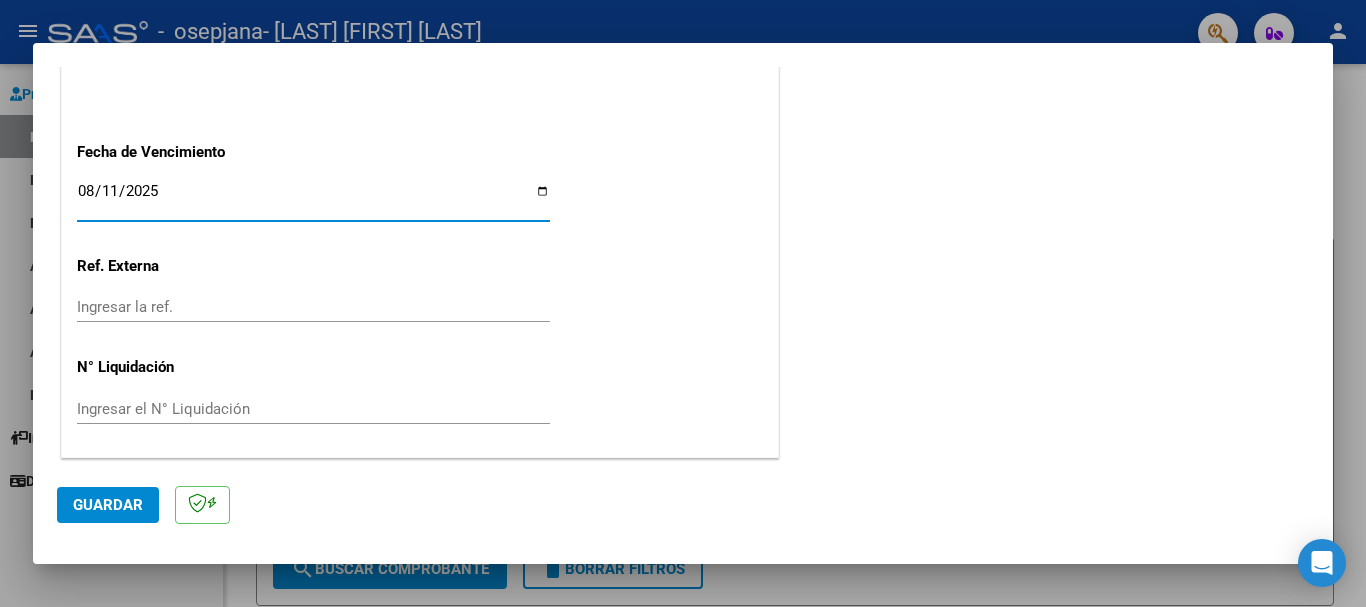 click on "Guardar" 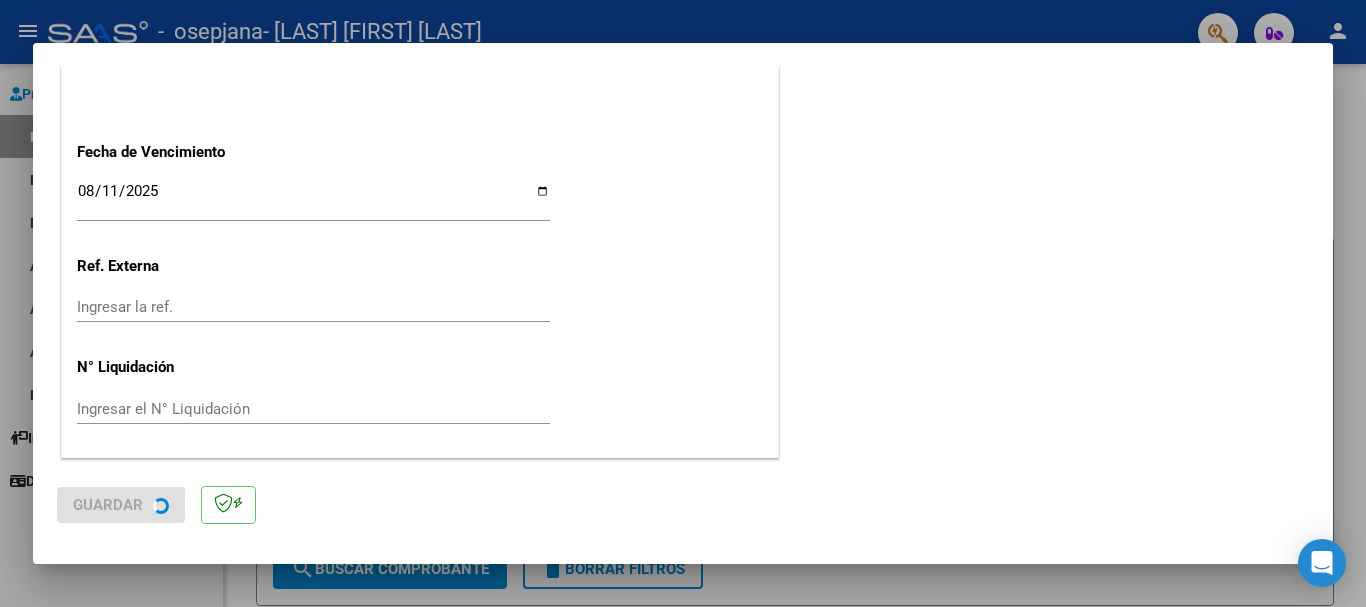 scroll, scrollTop: 0, scrollLeft: 0, axis: both 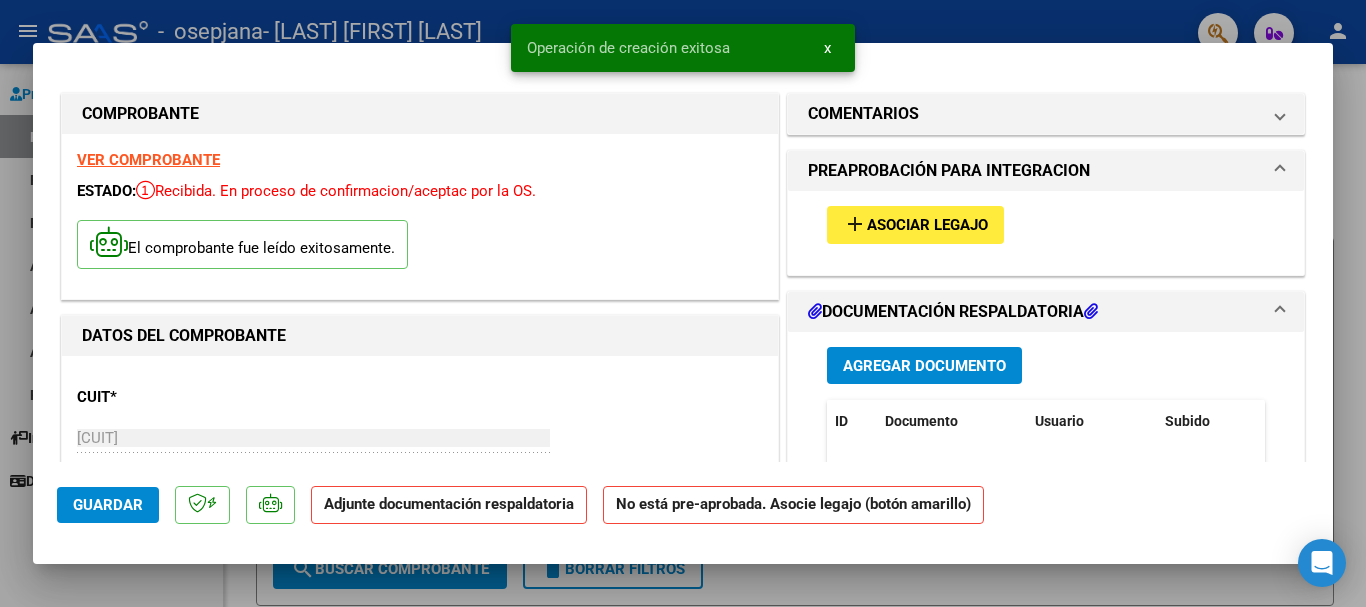 click on "add Asociar Legajo" at bounding box center [915, 224] 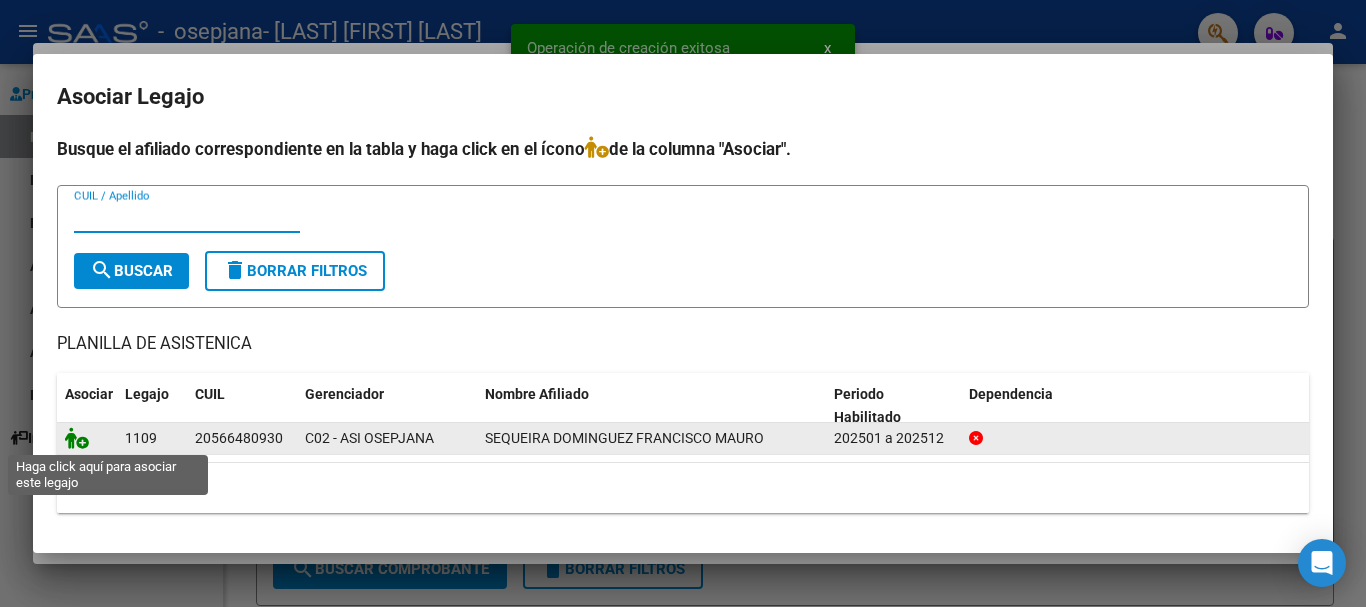 click 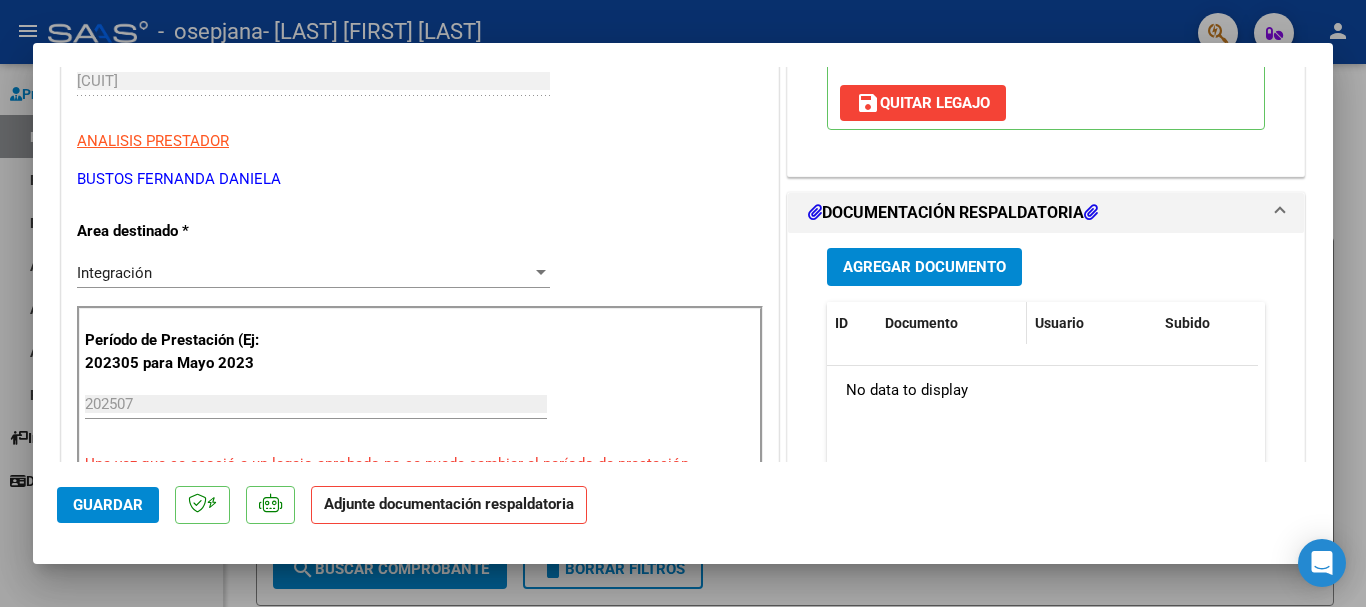 scroll, scrollTop: 400, scrollLeft: 0, axis: vertical 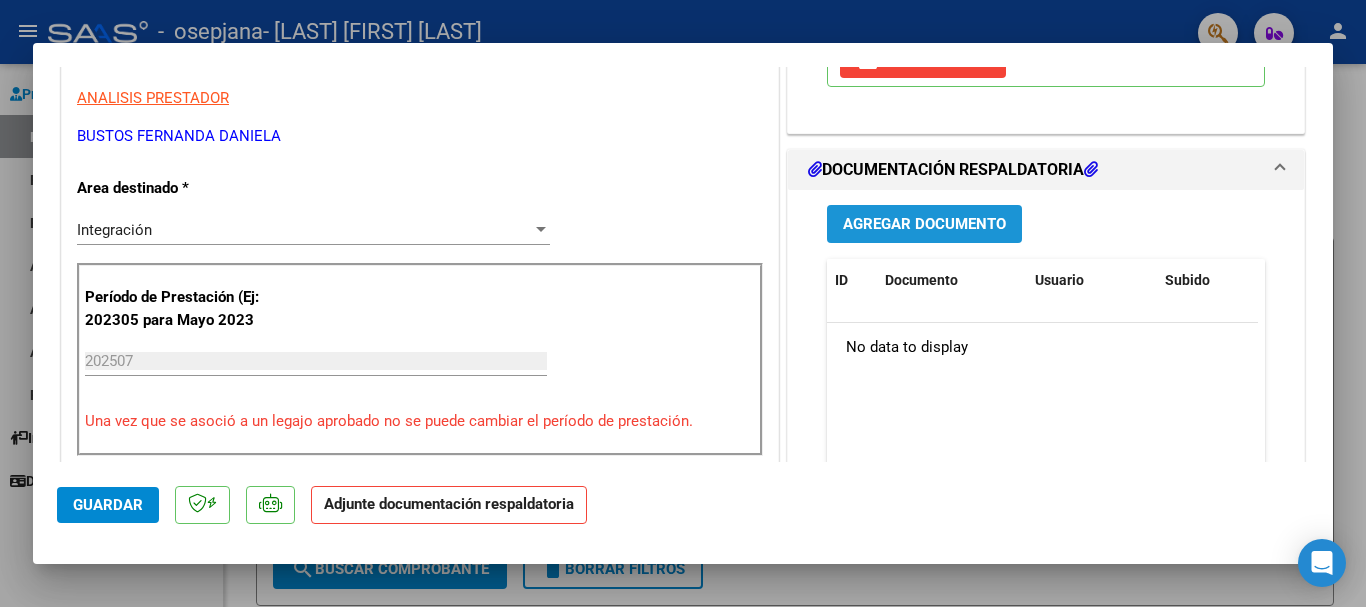 click on "Agregar Documento" at bounding box center (924, 223) 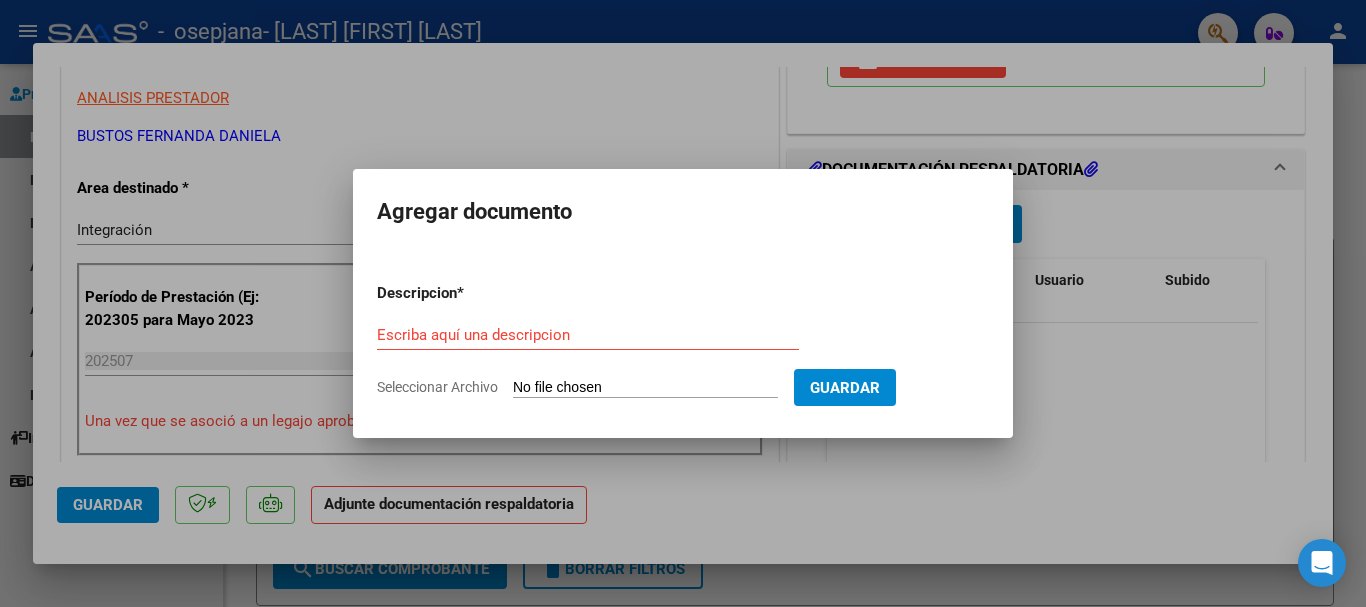 click on "Seleccionar Archivo" at bounding box center (645, 388) 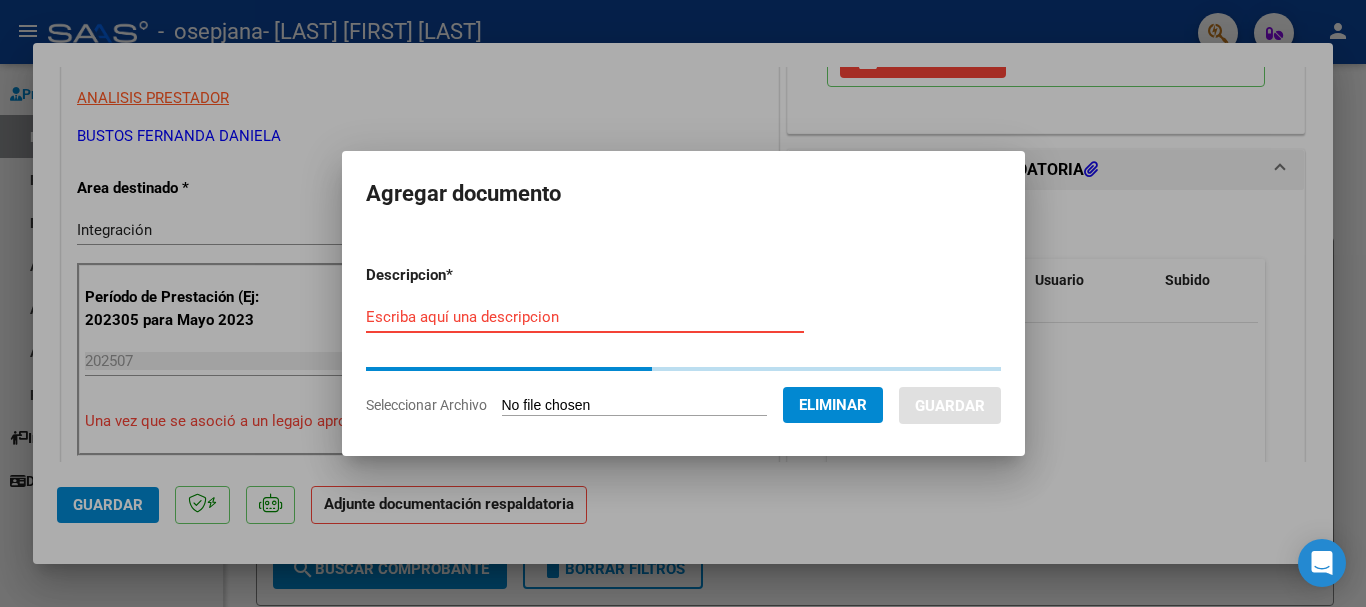 click on "Escriba aquí una descripcion" at bounding box center (585, 317) 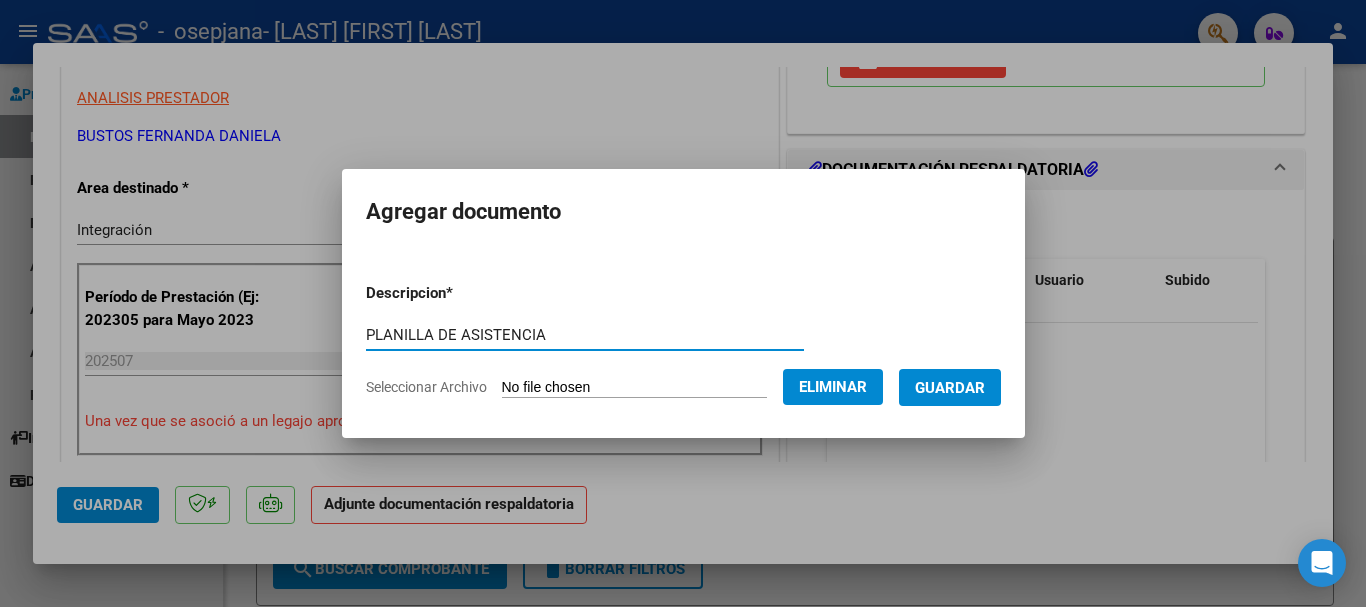 type on "PLANILLA DE ASISTENCIA" 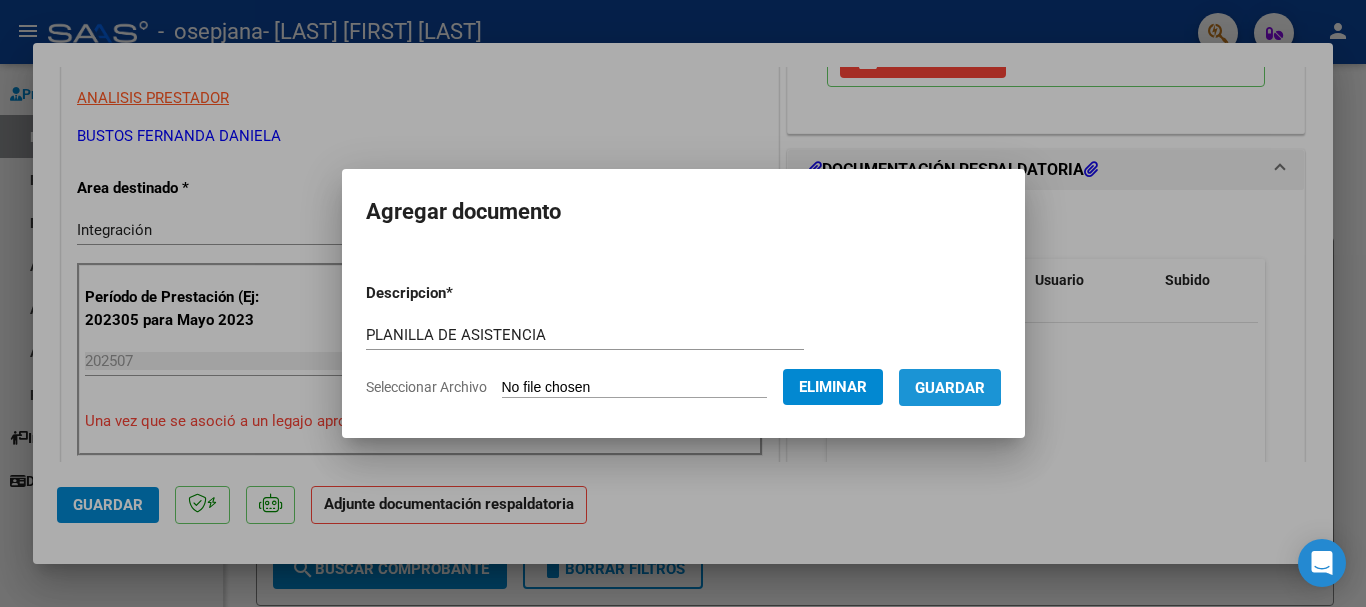 click on "Guardar" at bounding box center (950, 388) 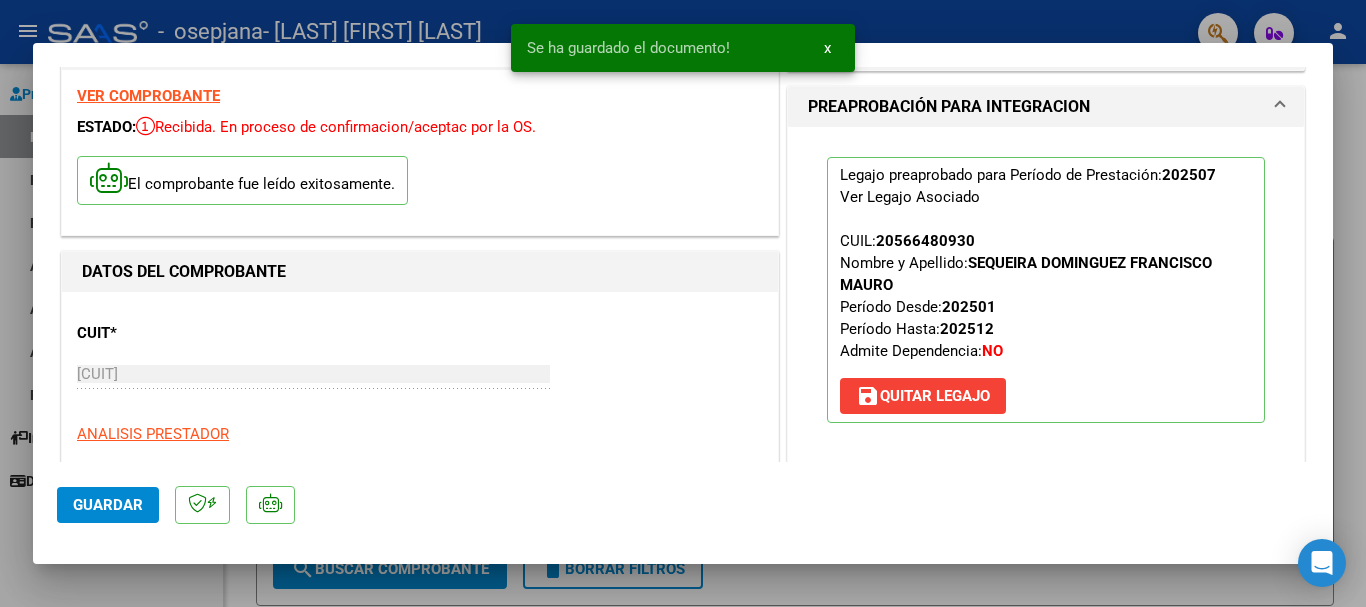 scroll, scrollTop: 0, scrollLeft: 0, axis: both 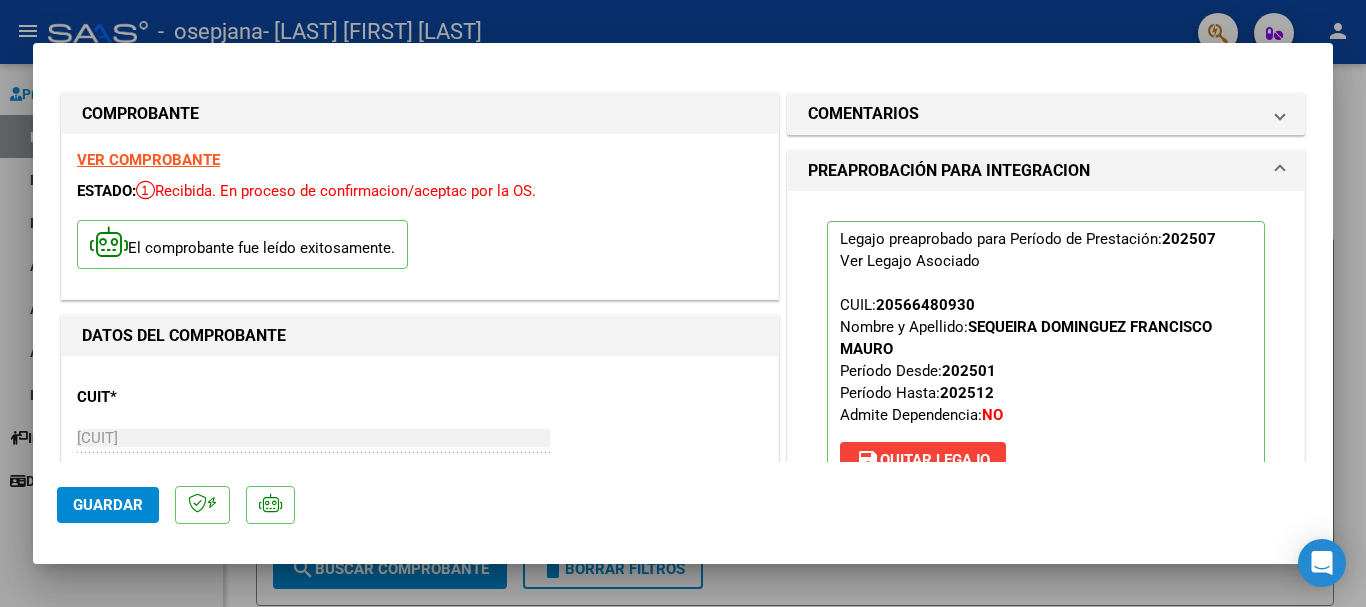 click on "Guardar" 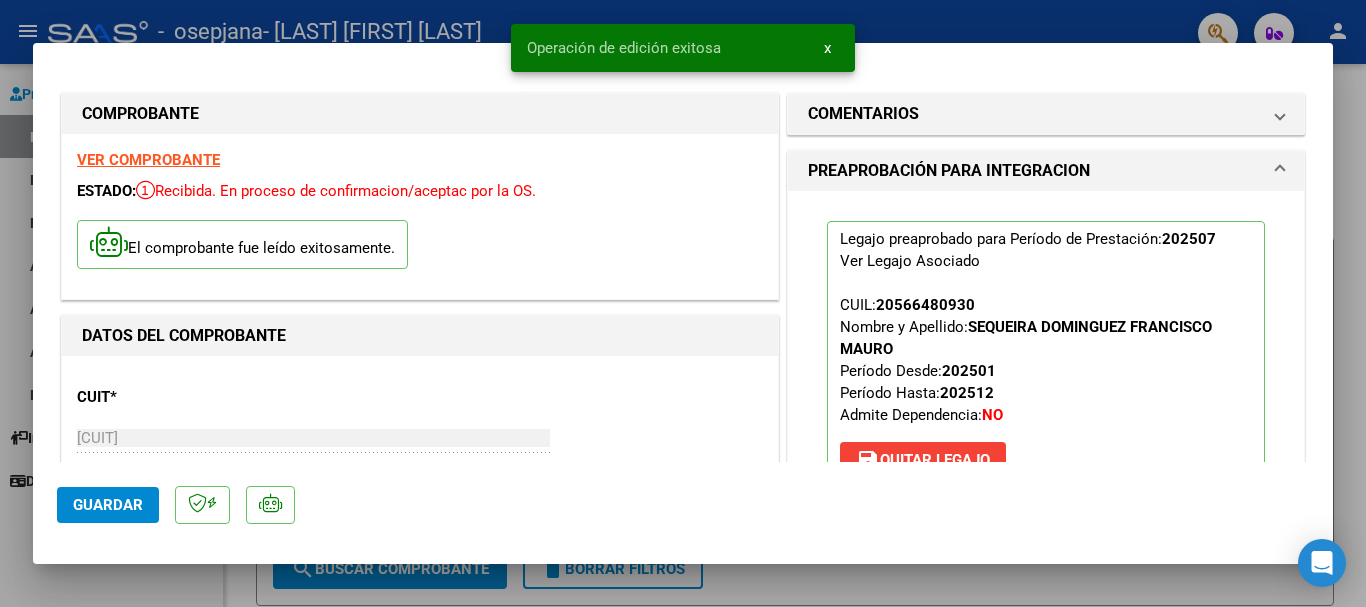 click at bounding box center [683, 303] 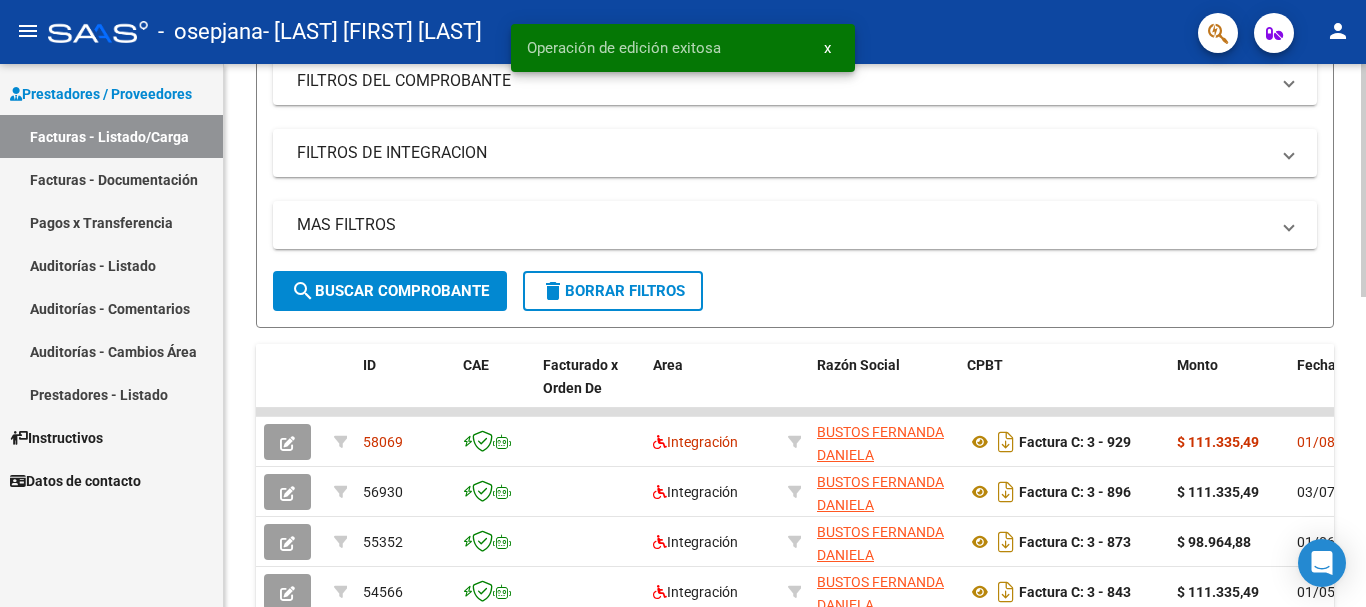 scroll, scrollTop: 300, scrollLeft: 0, axis: vertical 